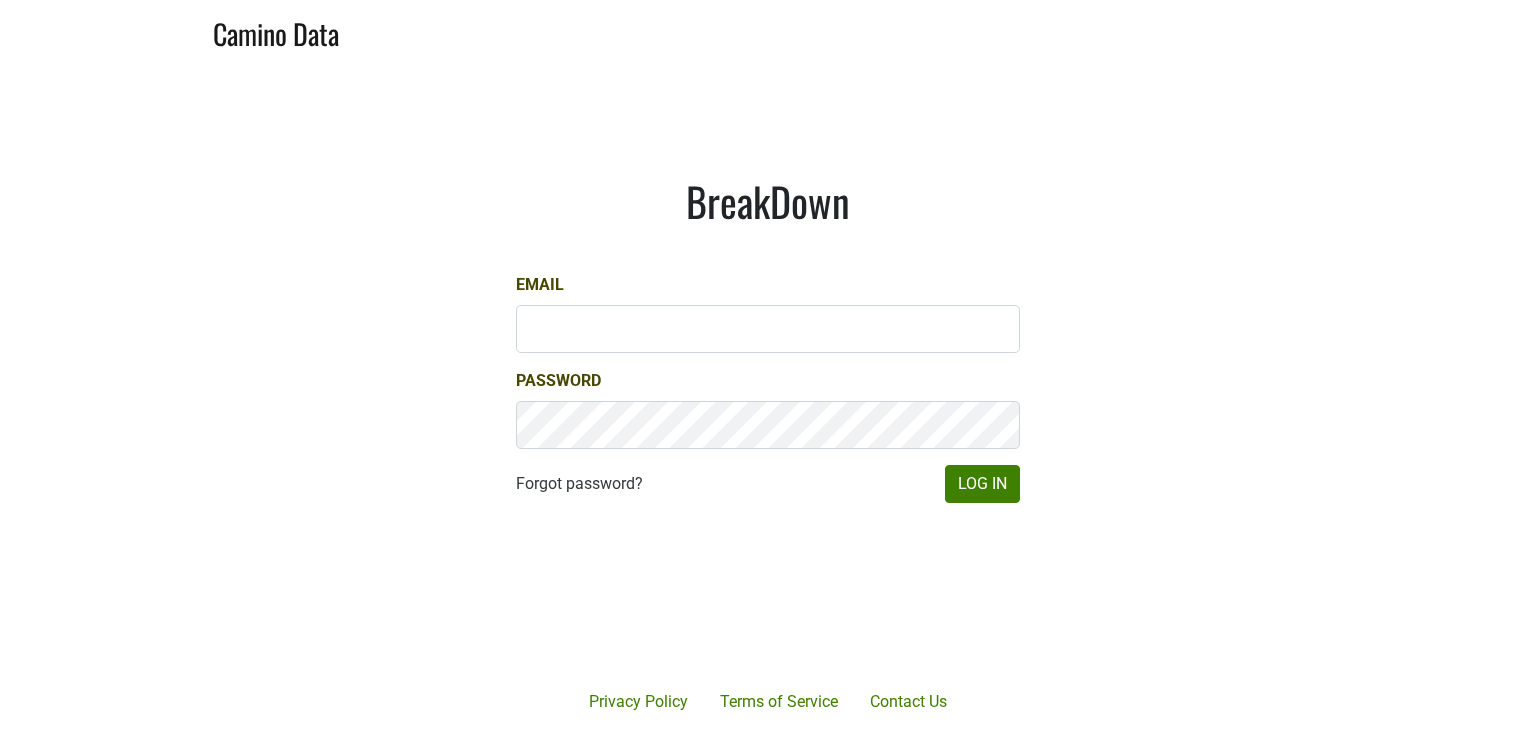 scroll, scrollTop: 0, scrollLeft: 0, axis: both 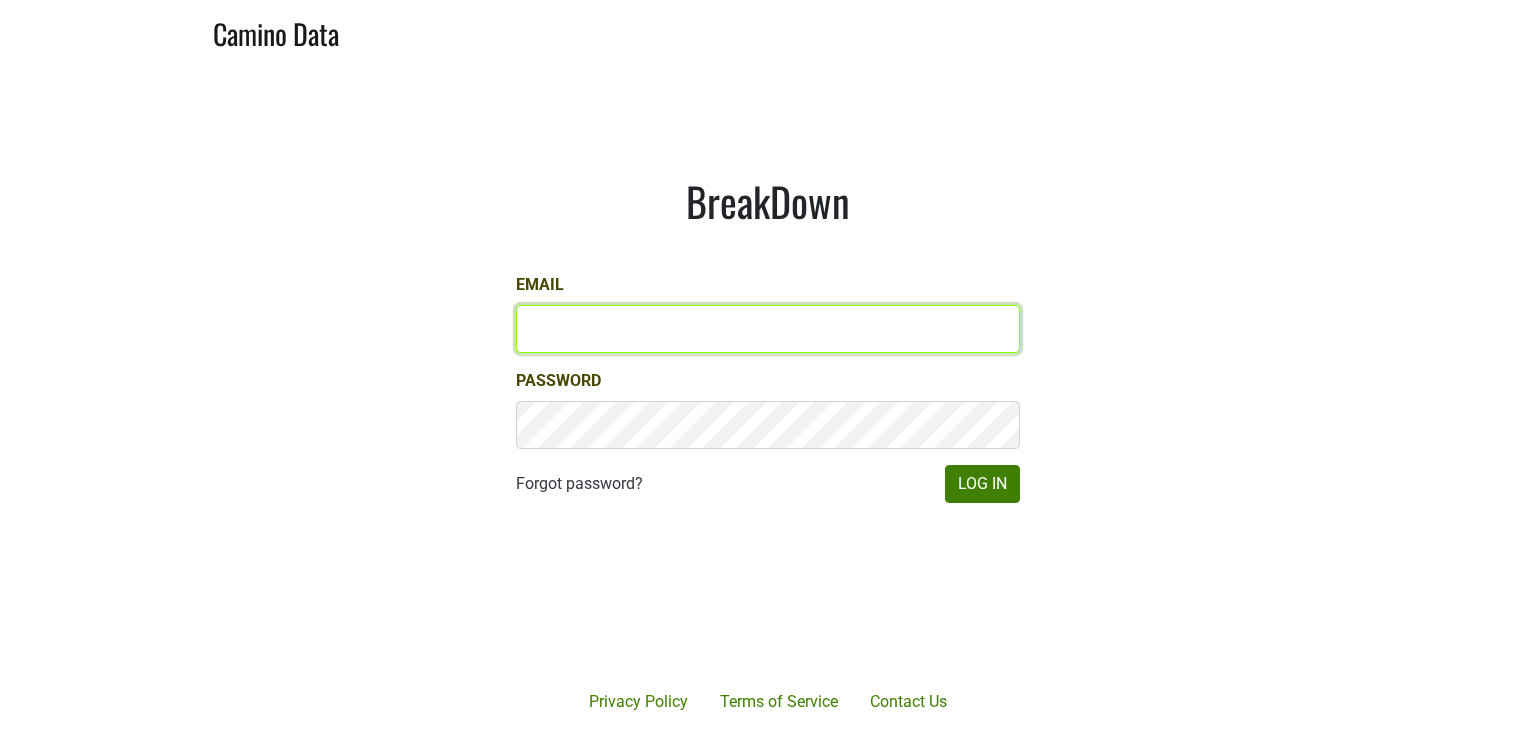 click on "Email" at bounding box center (768, 329) 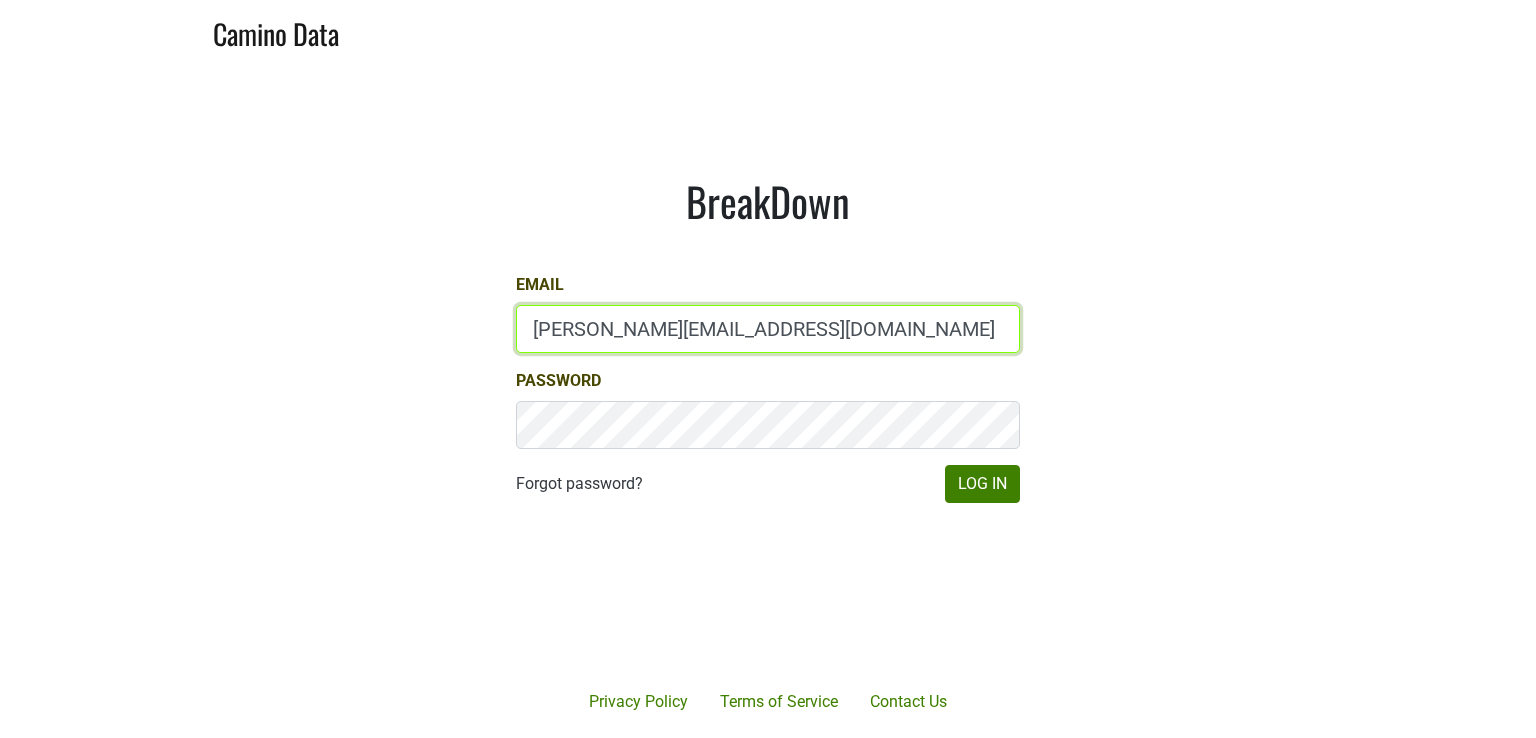 type on "hilary@emeritusvineyards.com" 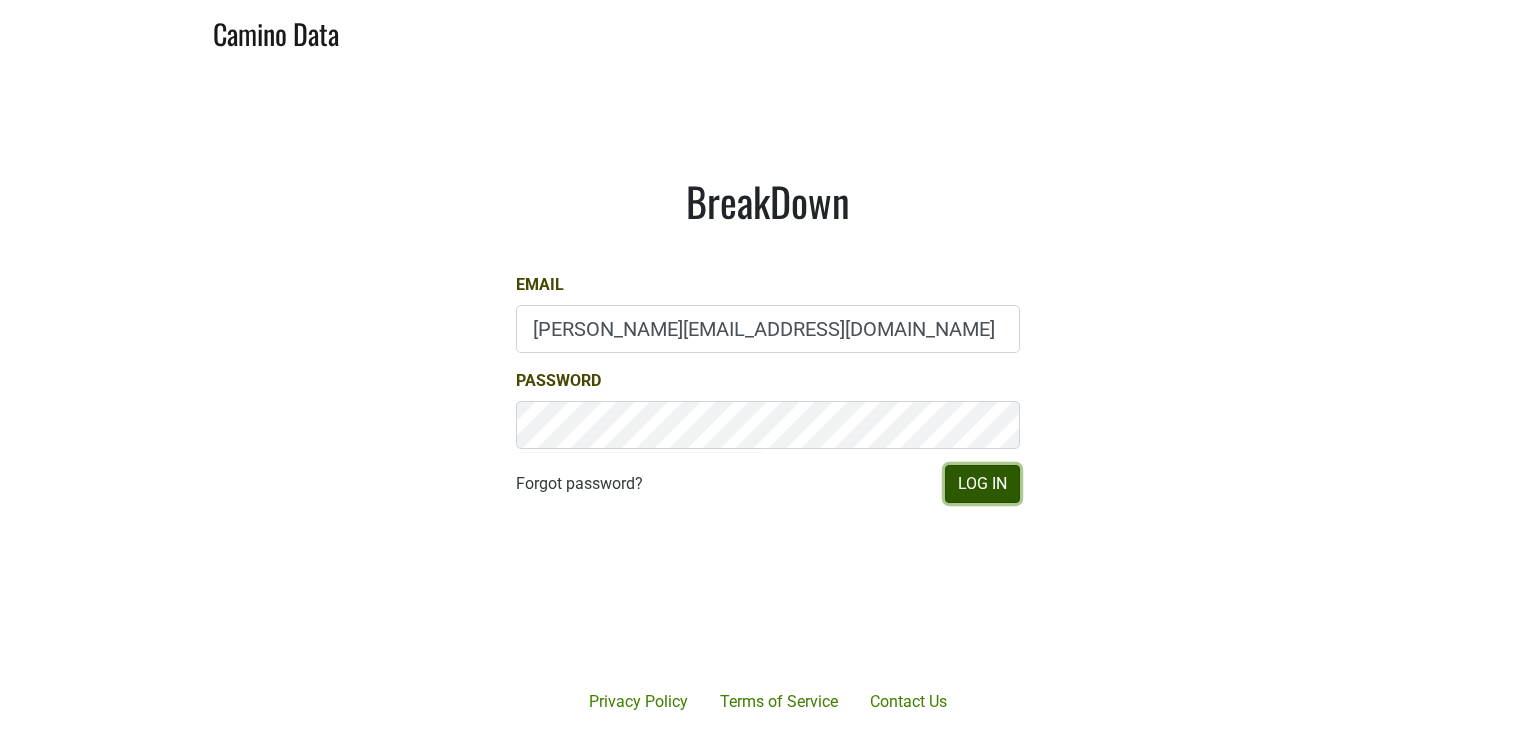 click on "Log In" at bounding box center [982, 484] 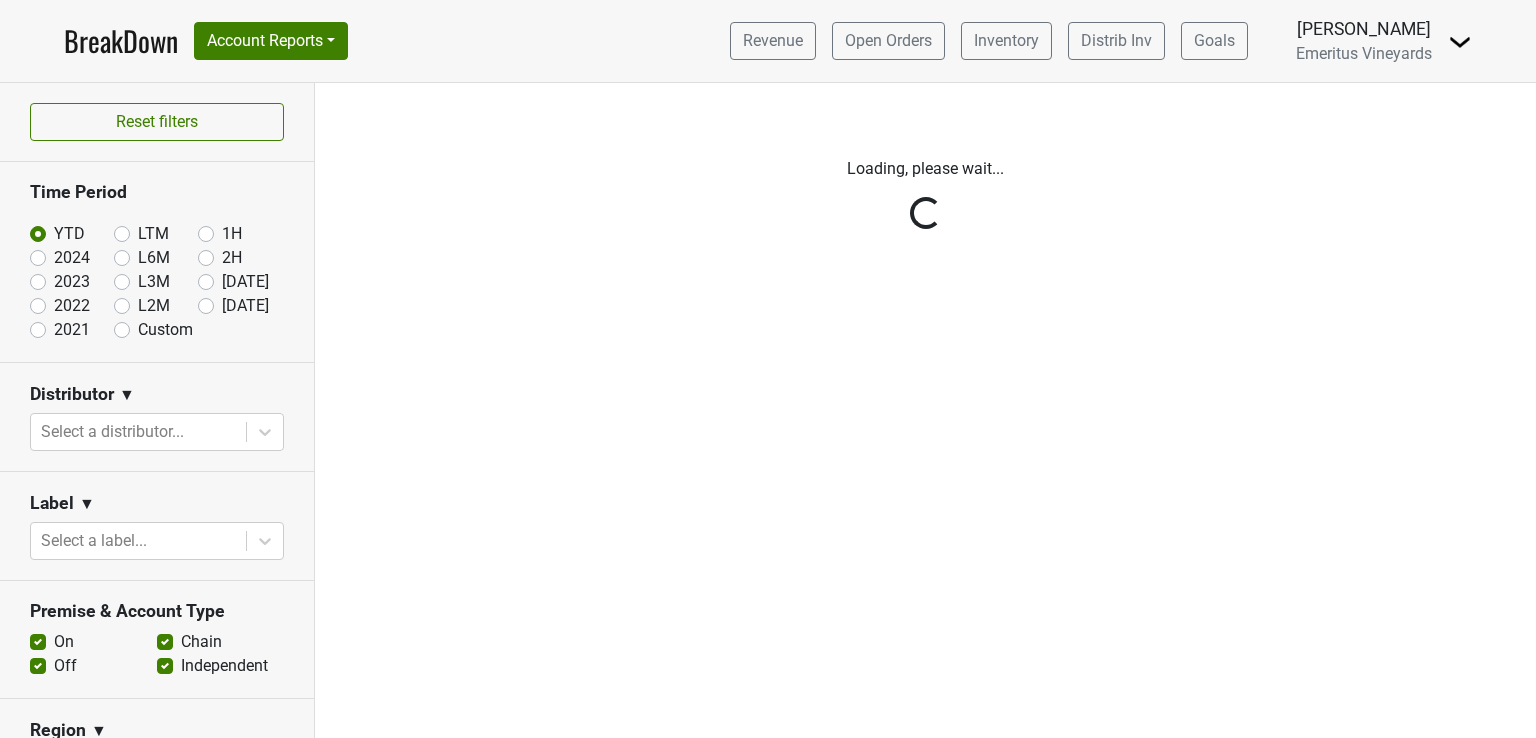 scroll, scrollTop: 0, scrollLeft: 0, axis: both 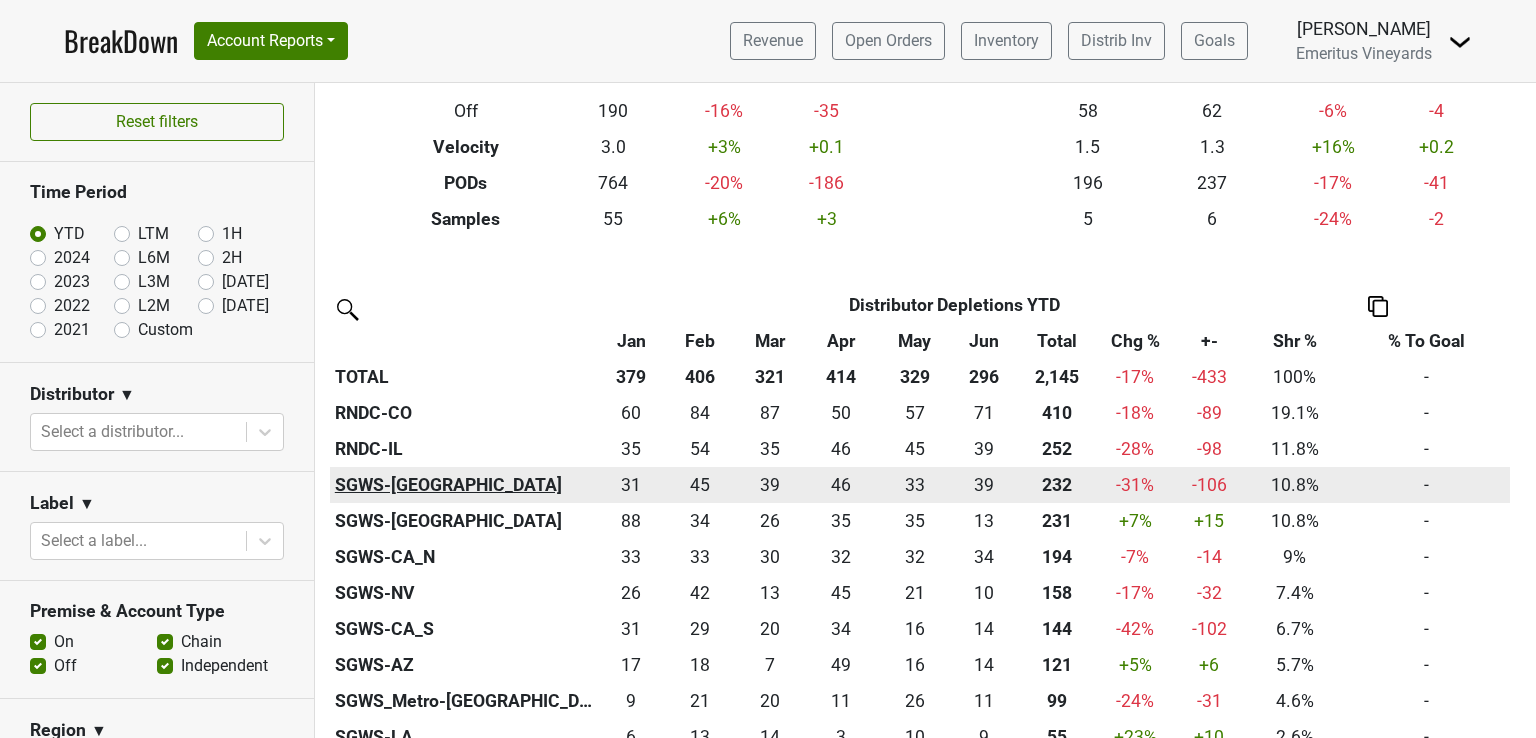 click on "SGWS-[GEOGRAPHIC_DATA]" at bounding box center (465, 485) 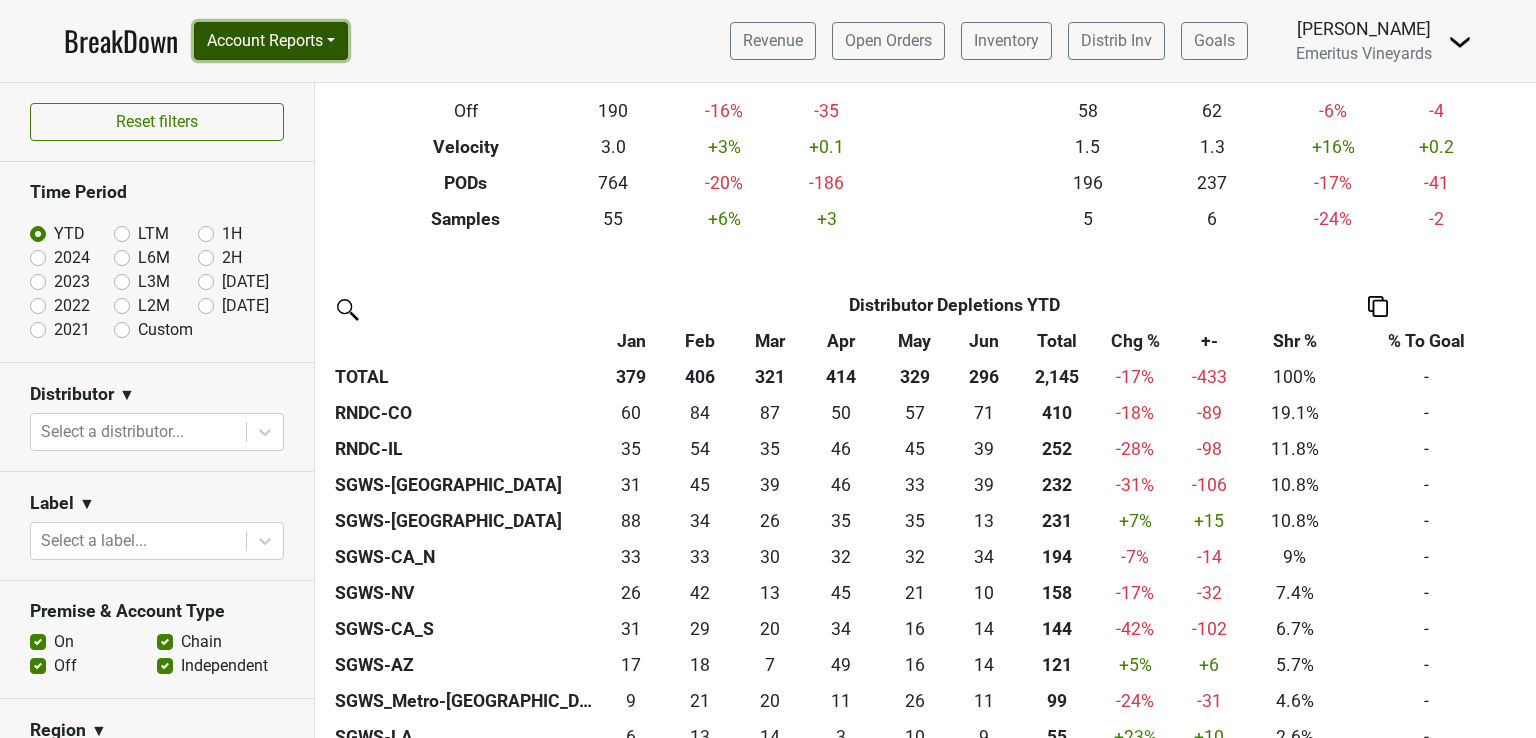 click on "Account Reports" at bounding box center [271, 41] 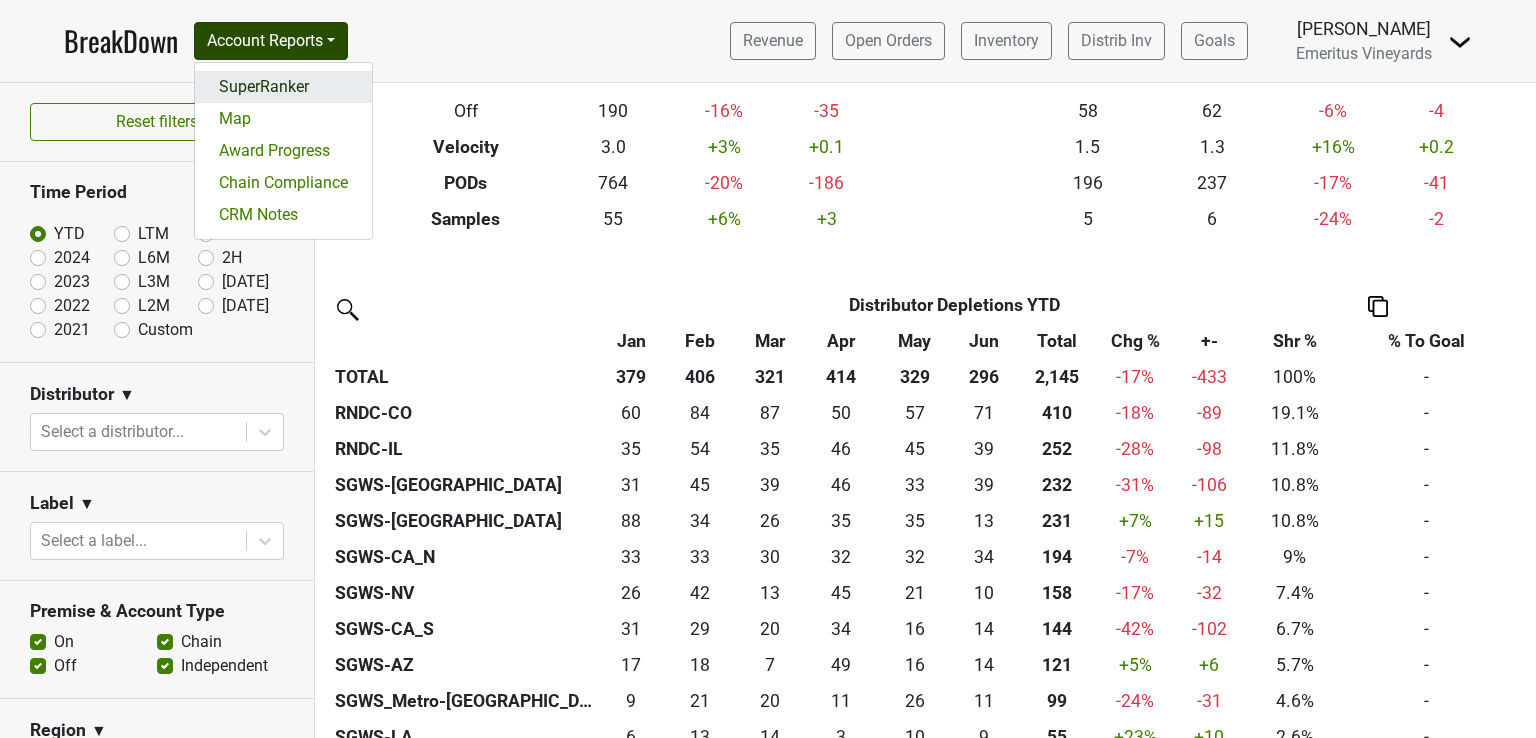 click on "SuperRanker" at bounding box center [283, 87] 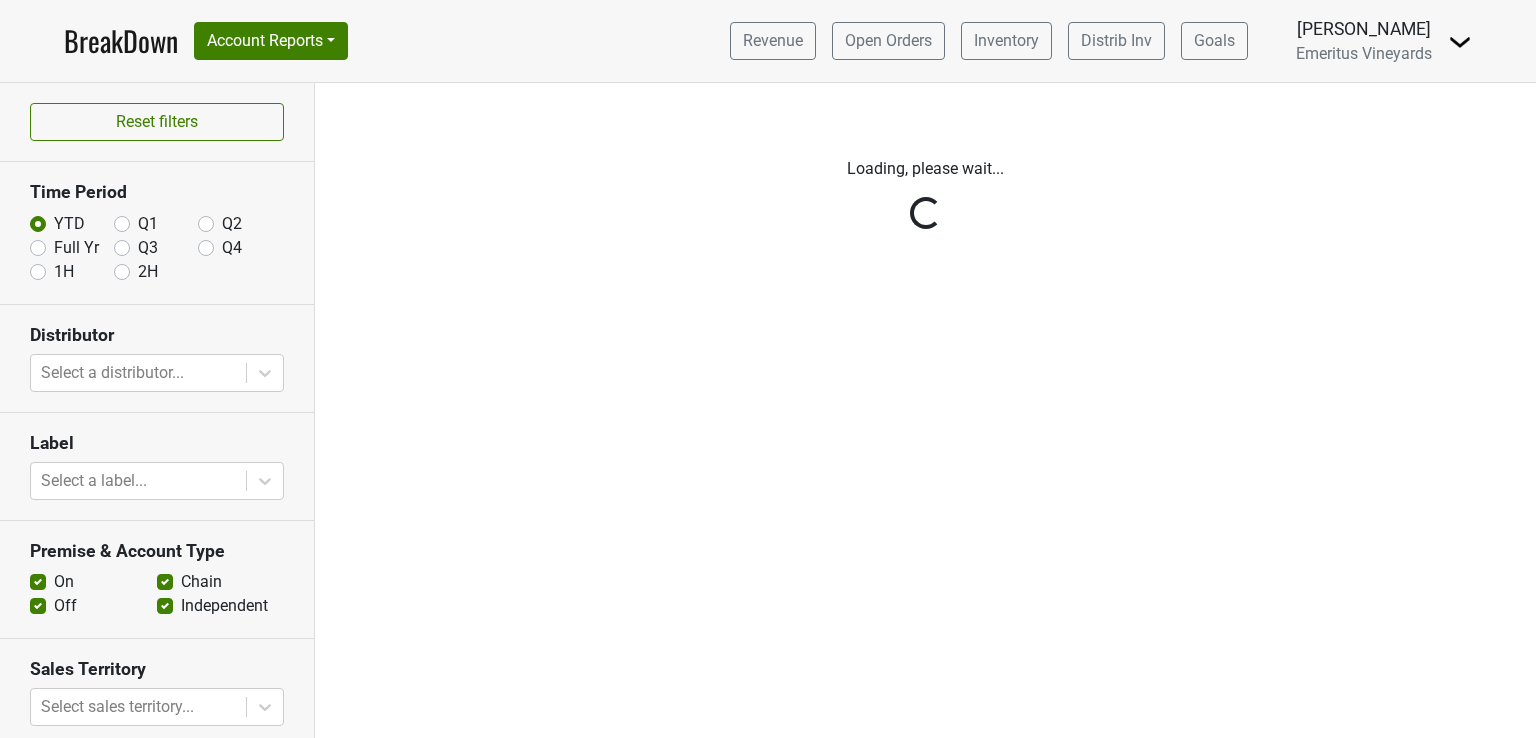 scroll, scrollTop: 0, scrollLeft: 0, axis: both 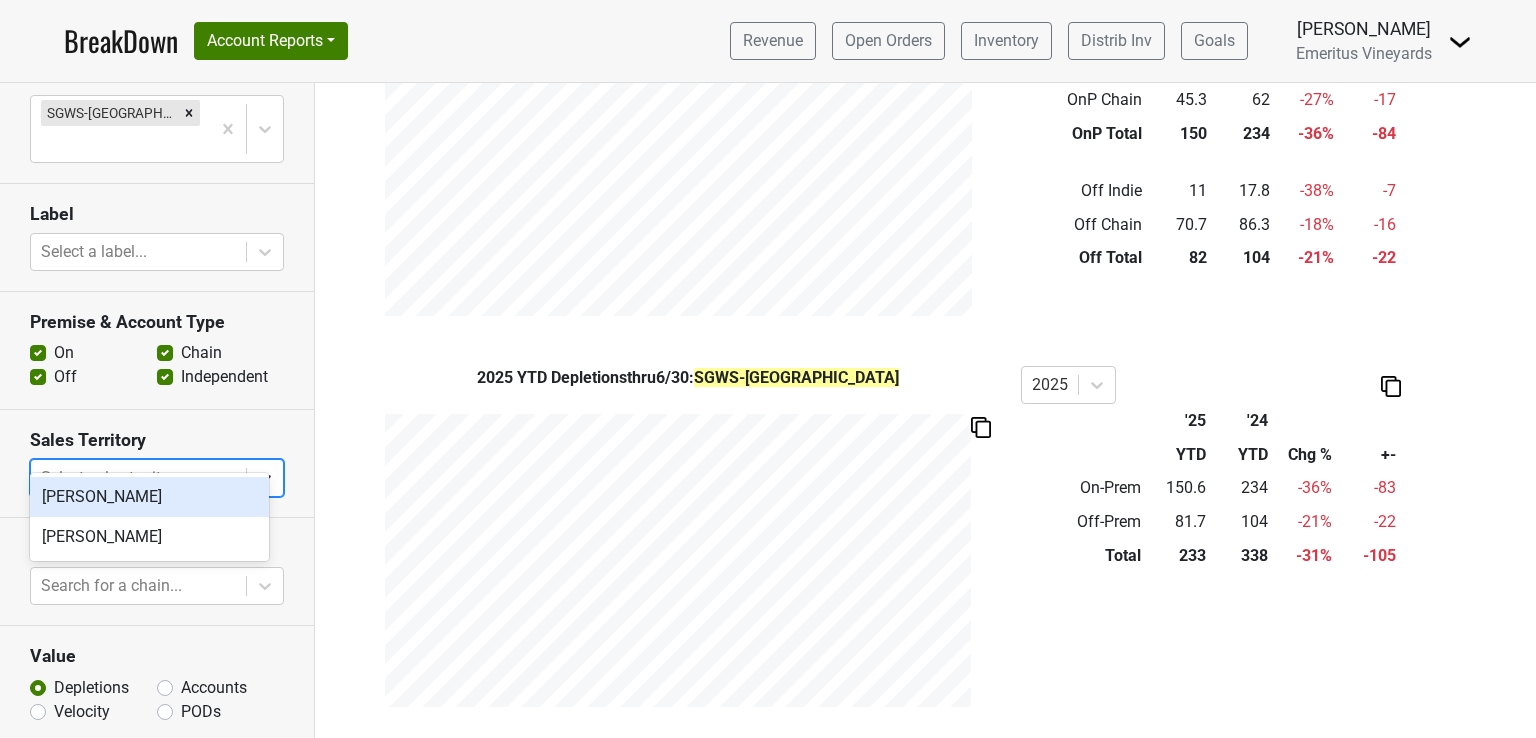 click 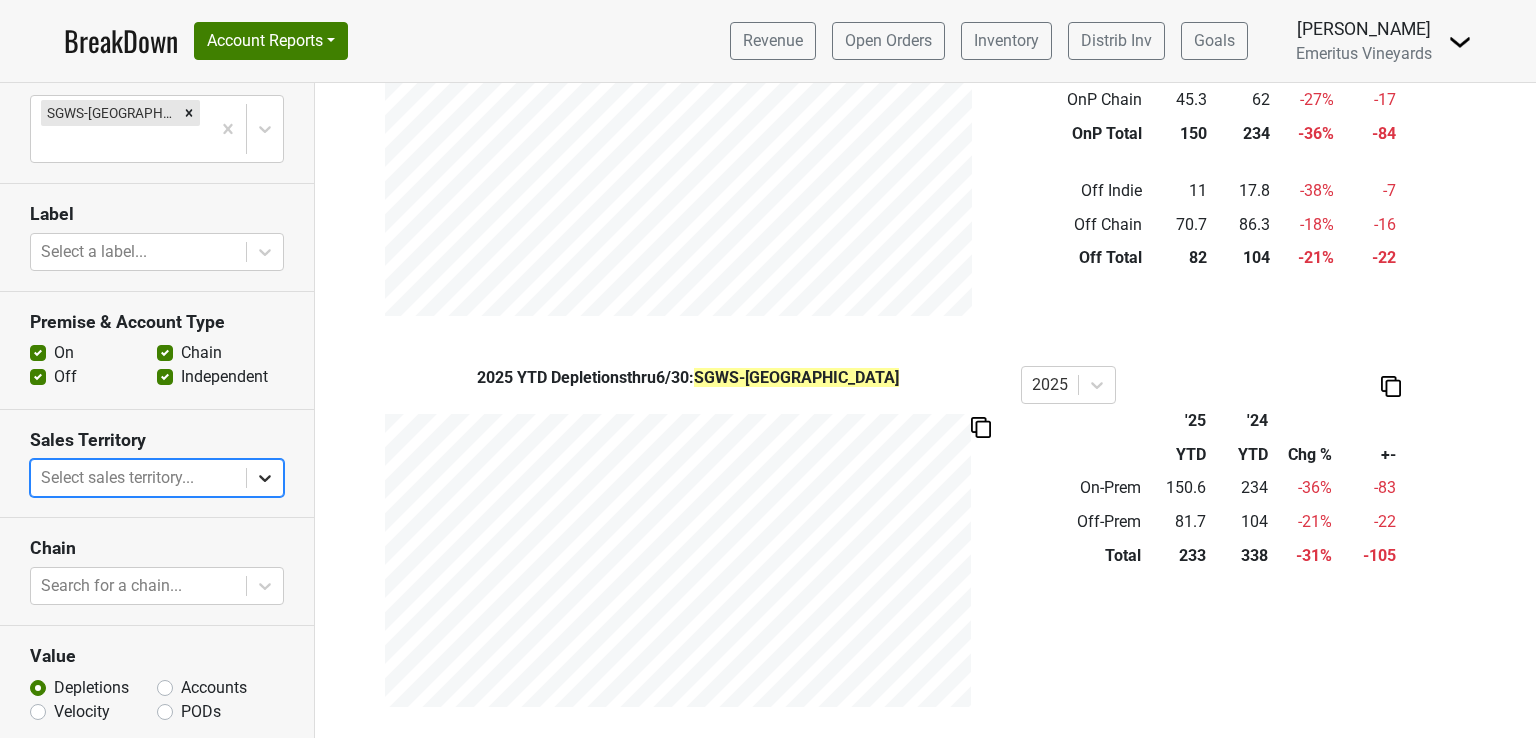 click 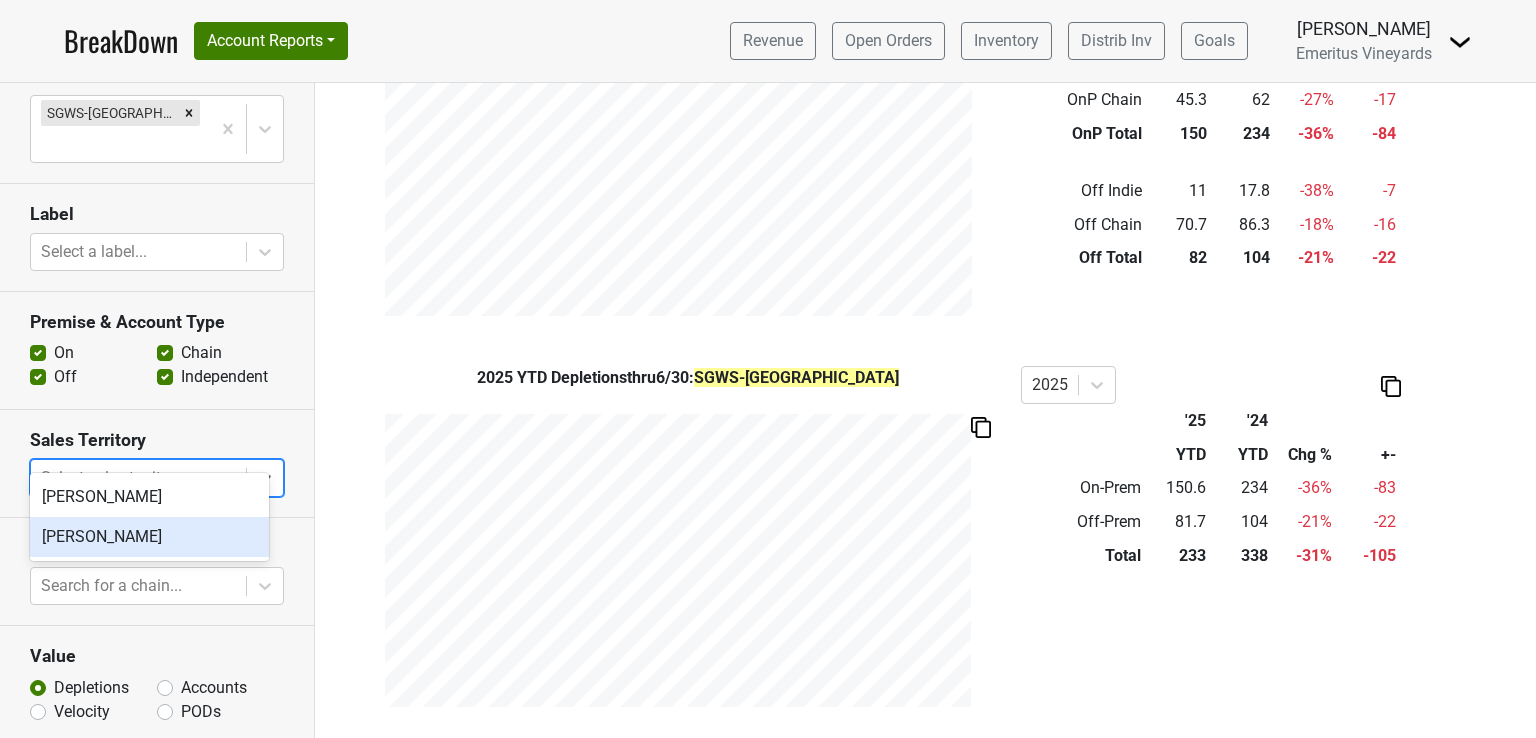 click on "Sofia Piccolo" at bounding box center (149, 537) 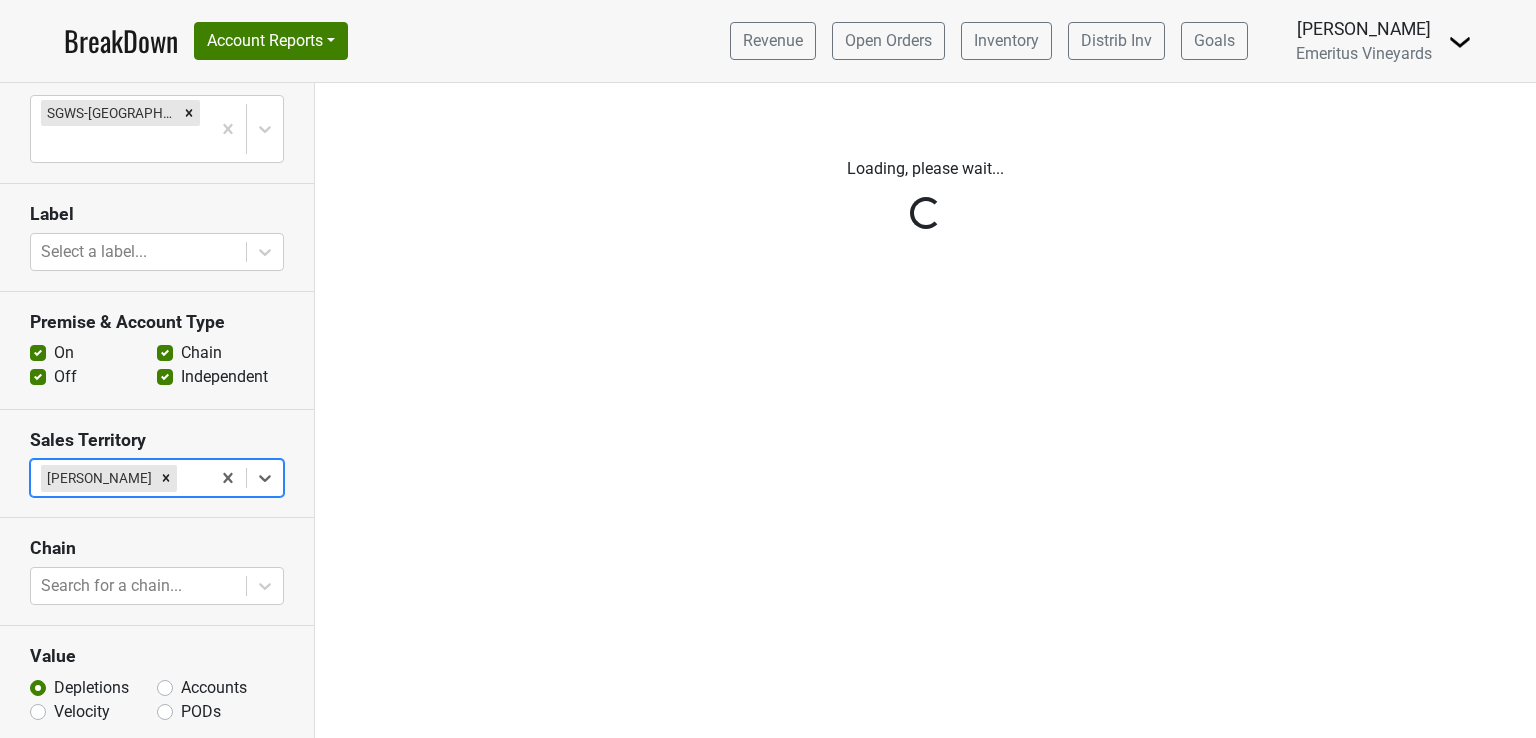 scroll, scrollTop: 0, scrollLeft: 0, axis: both 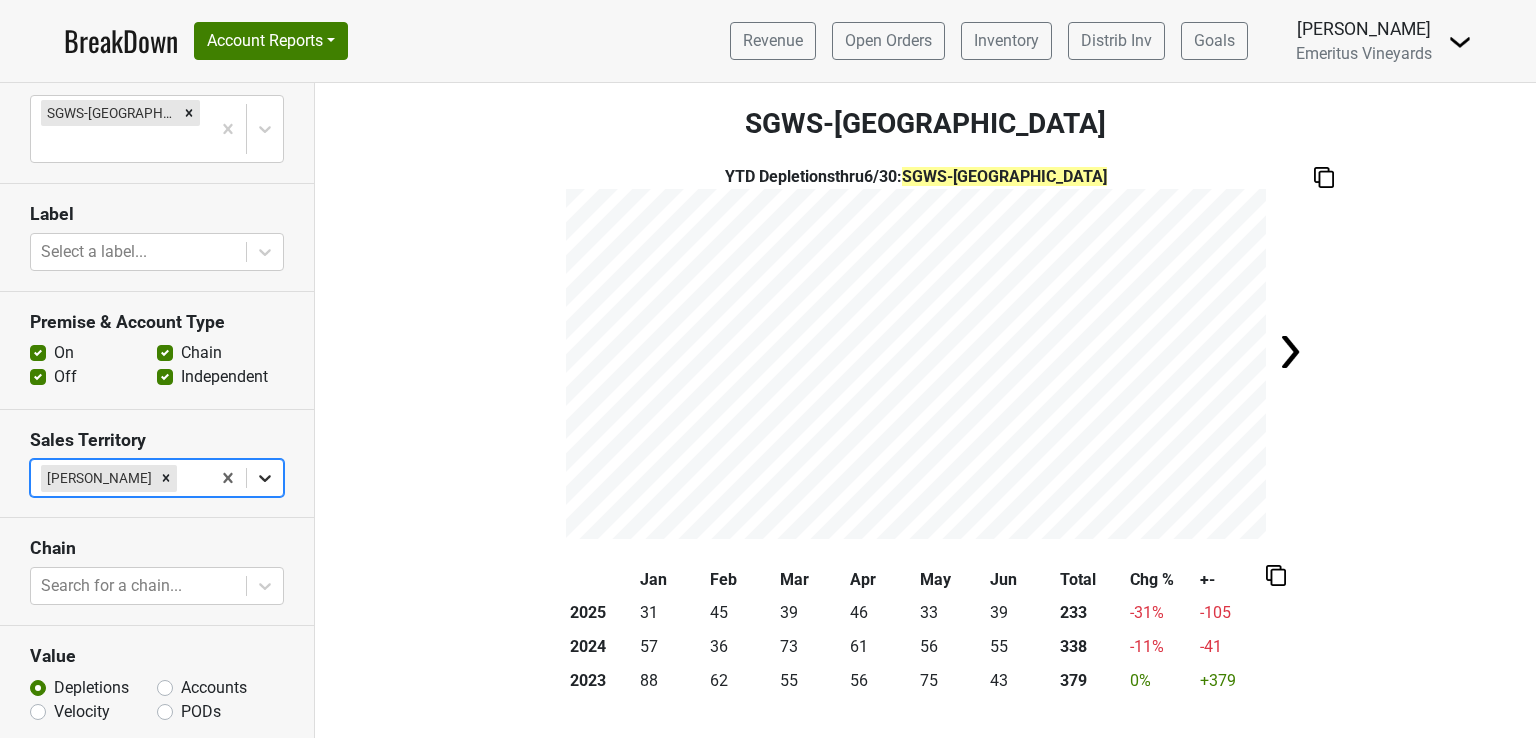 click 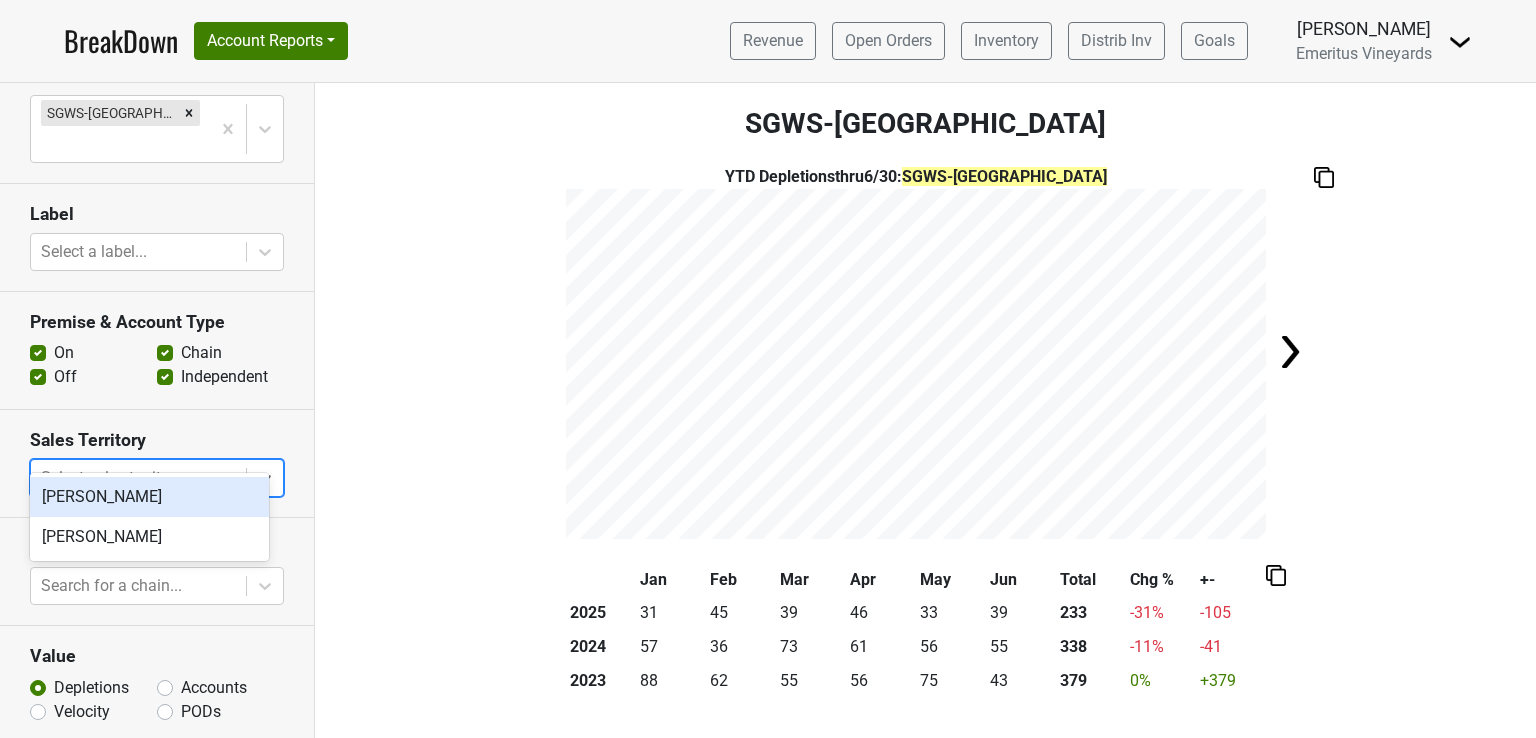 click on "Sales Territory All selected options have been cleared. option Mari Jones focused, 1 of 2. 2 results available. Use Up and Down to choose options, press Enter to select the currently focused option, press Escape to exit the menu, press Tab to select the option and exit the menu. Select sales territory..." at bounding box center (157, 464) 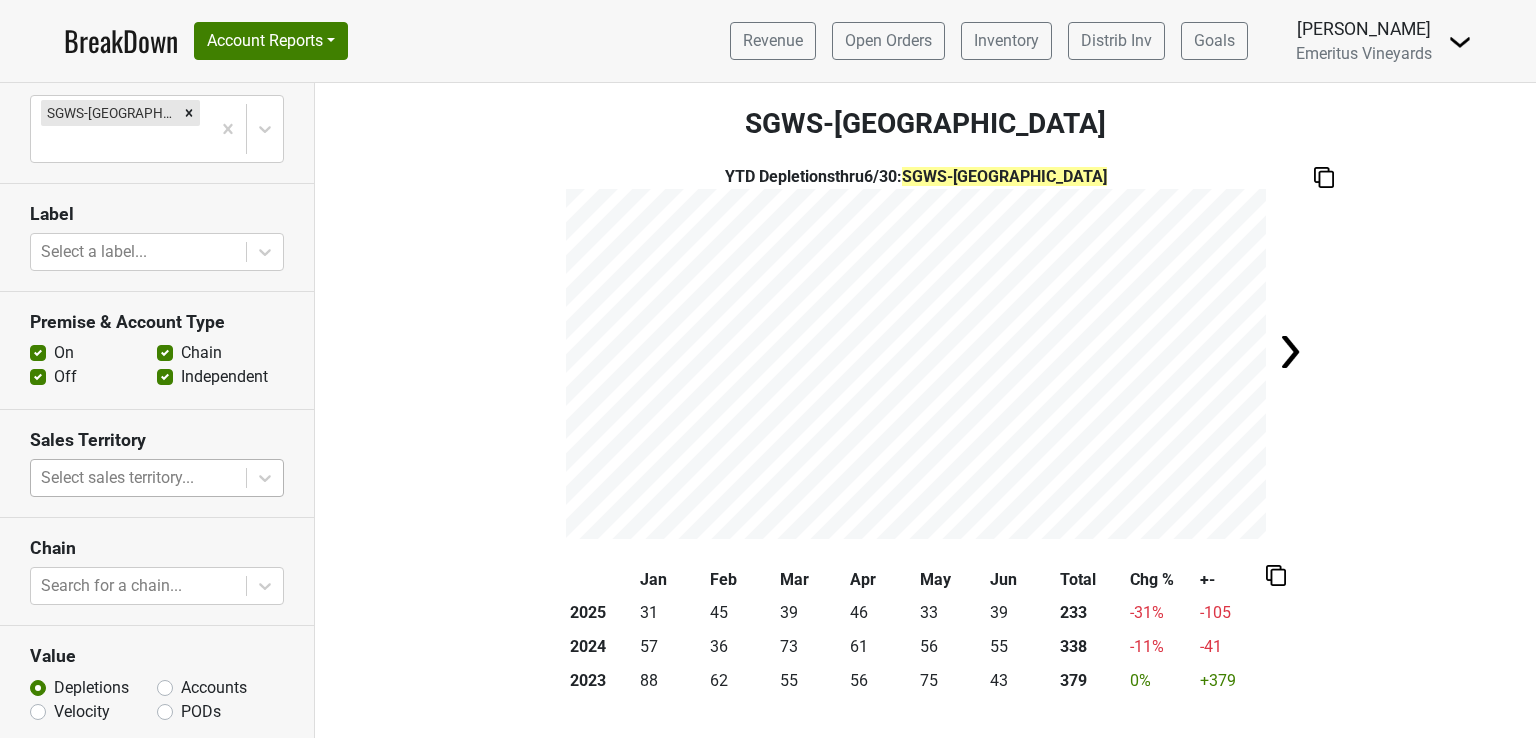 scroll, scrollTop: 312, scrollLeft: 0, axis: vertical 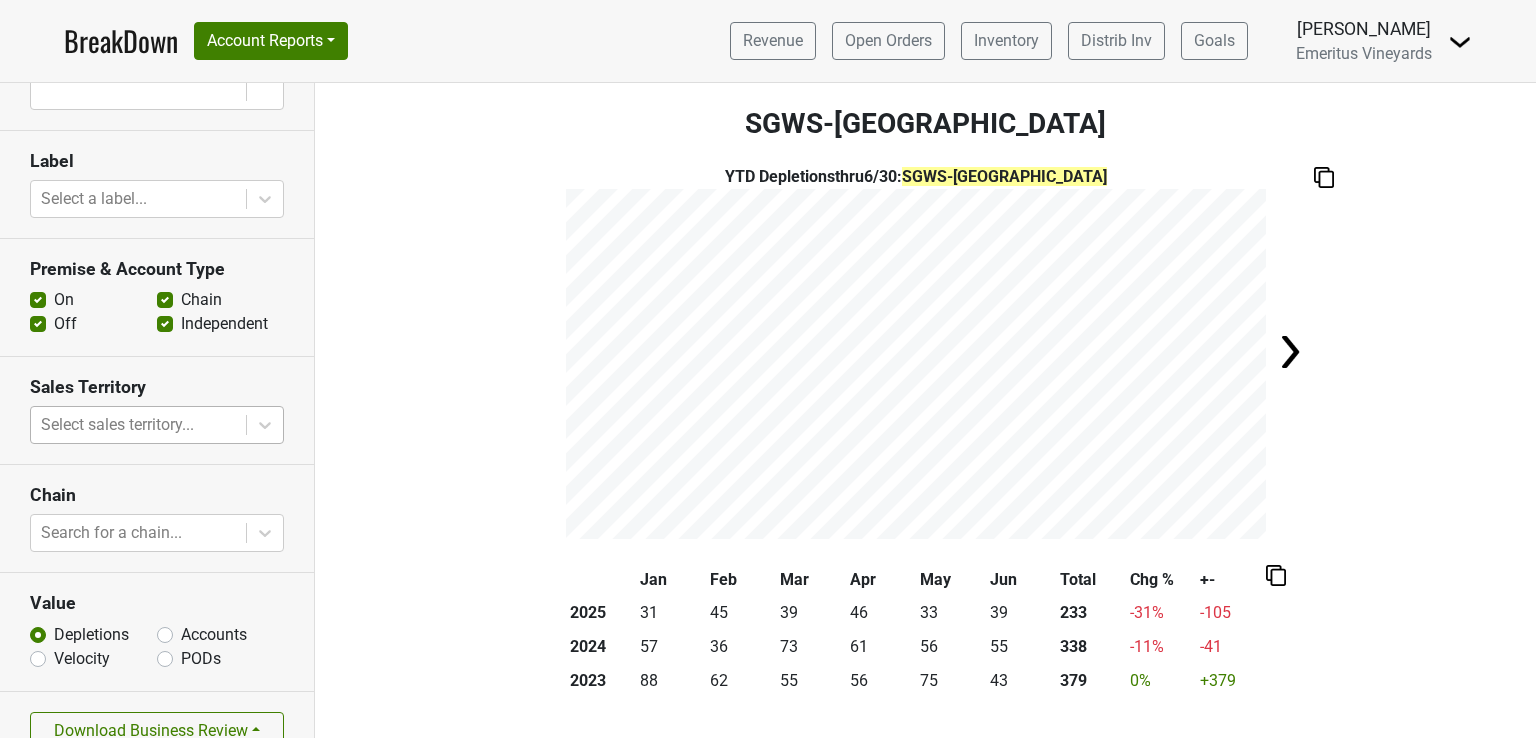 click on "Accounts" at bounding box center [214, 635] 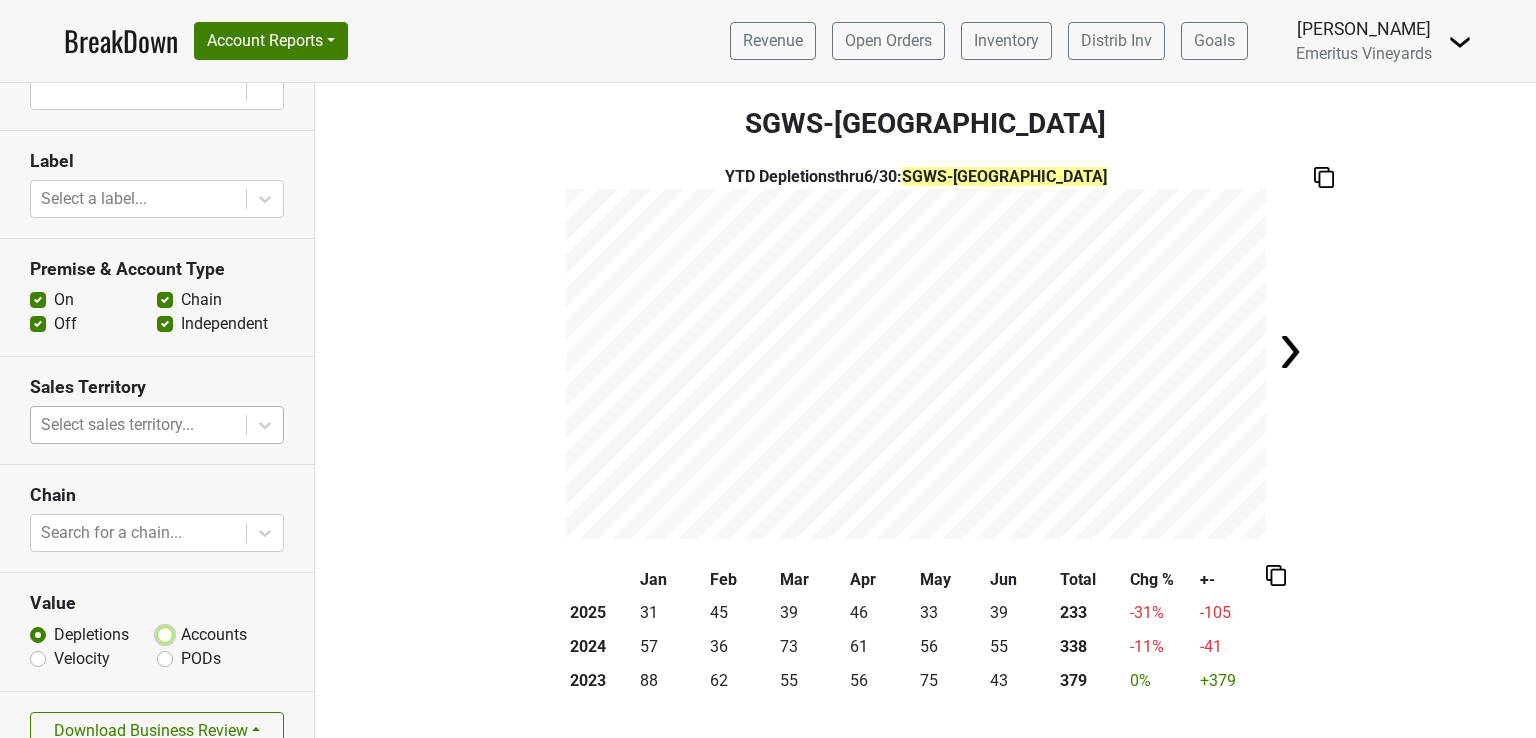 click on "Accounts" at bounding box center [165, 633] 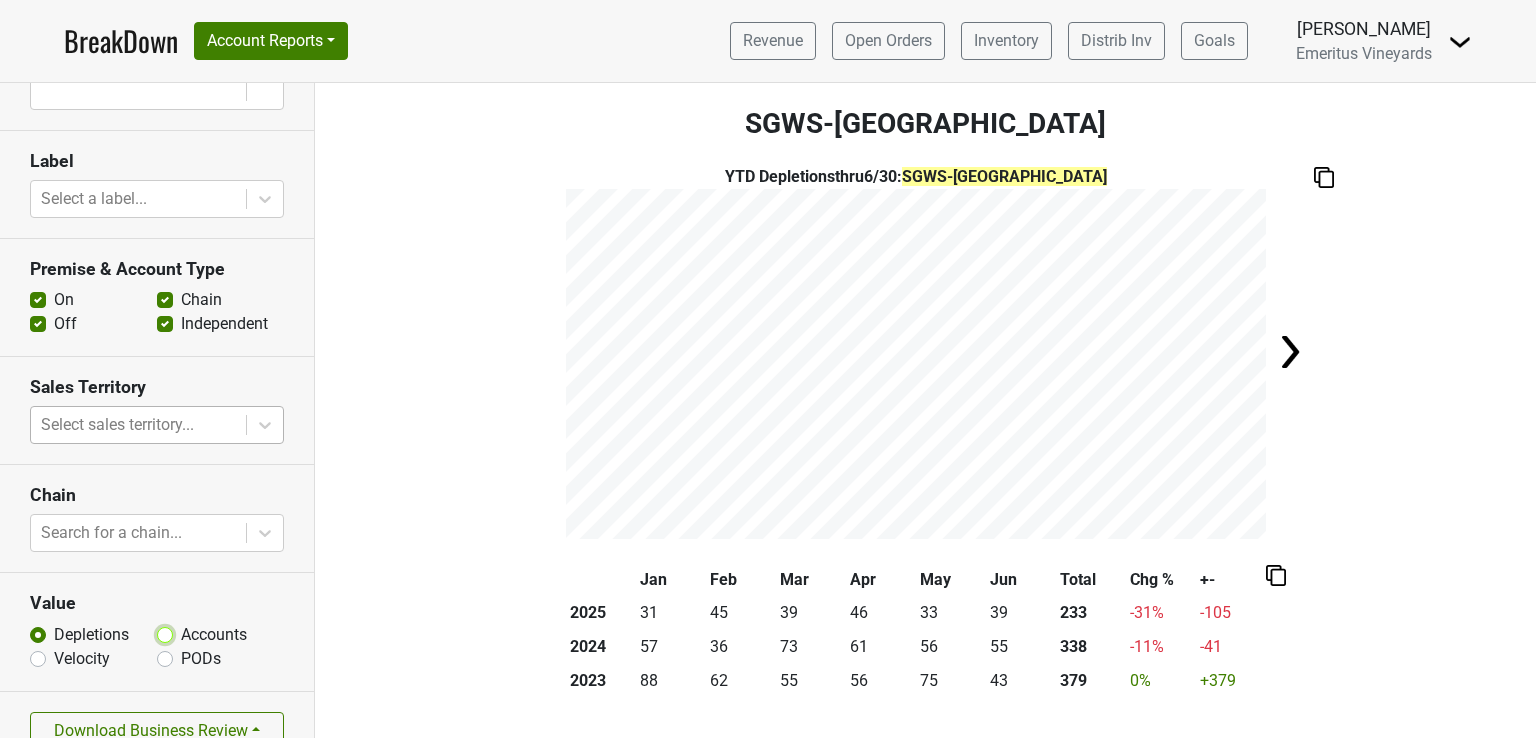 radio on "true" 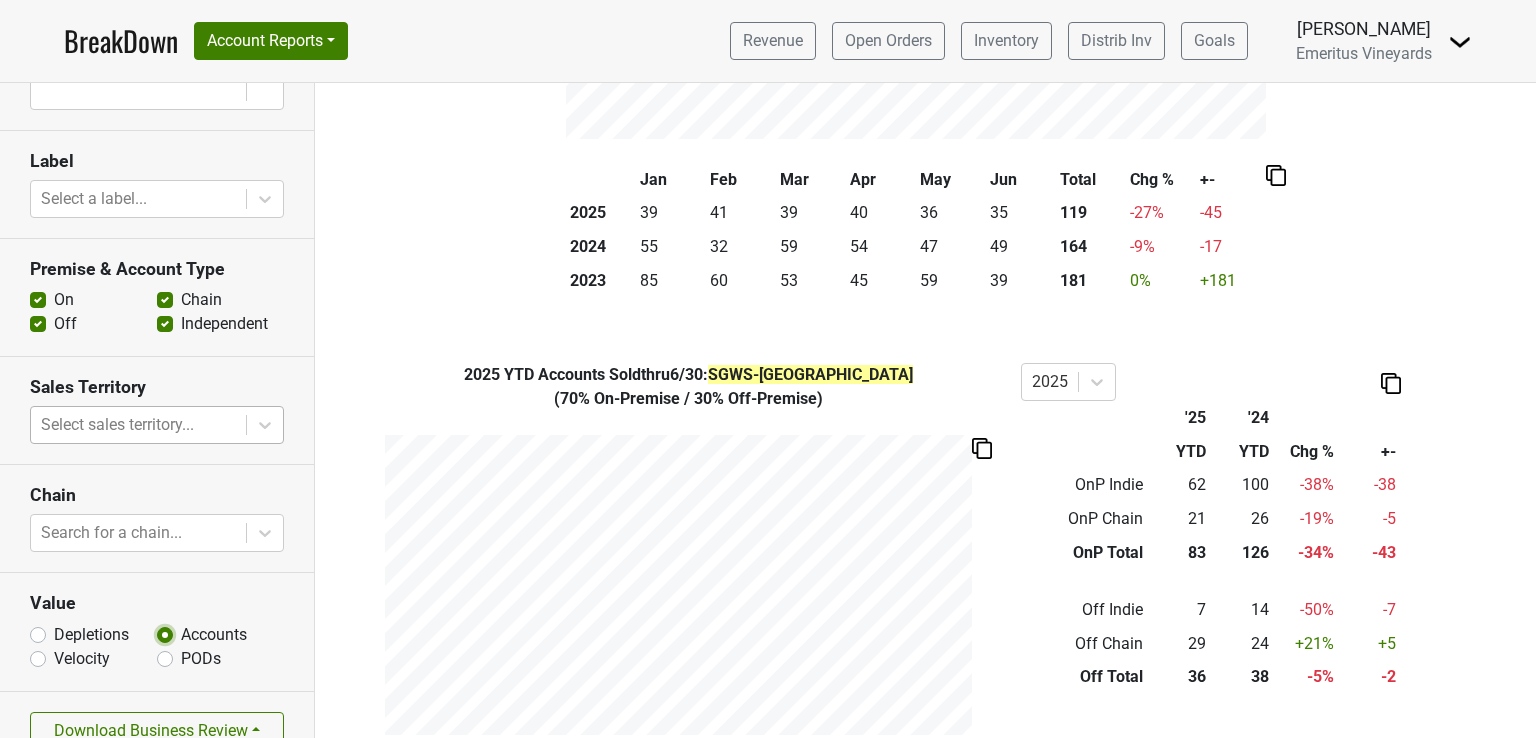 scroll, scrollTop: 820, scrollLeft: 0, axis: vertical 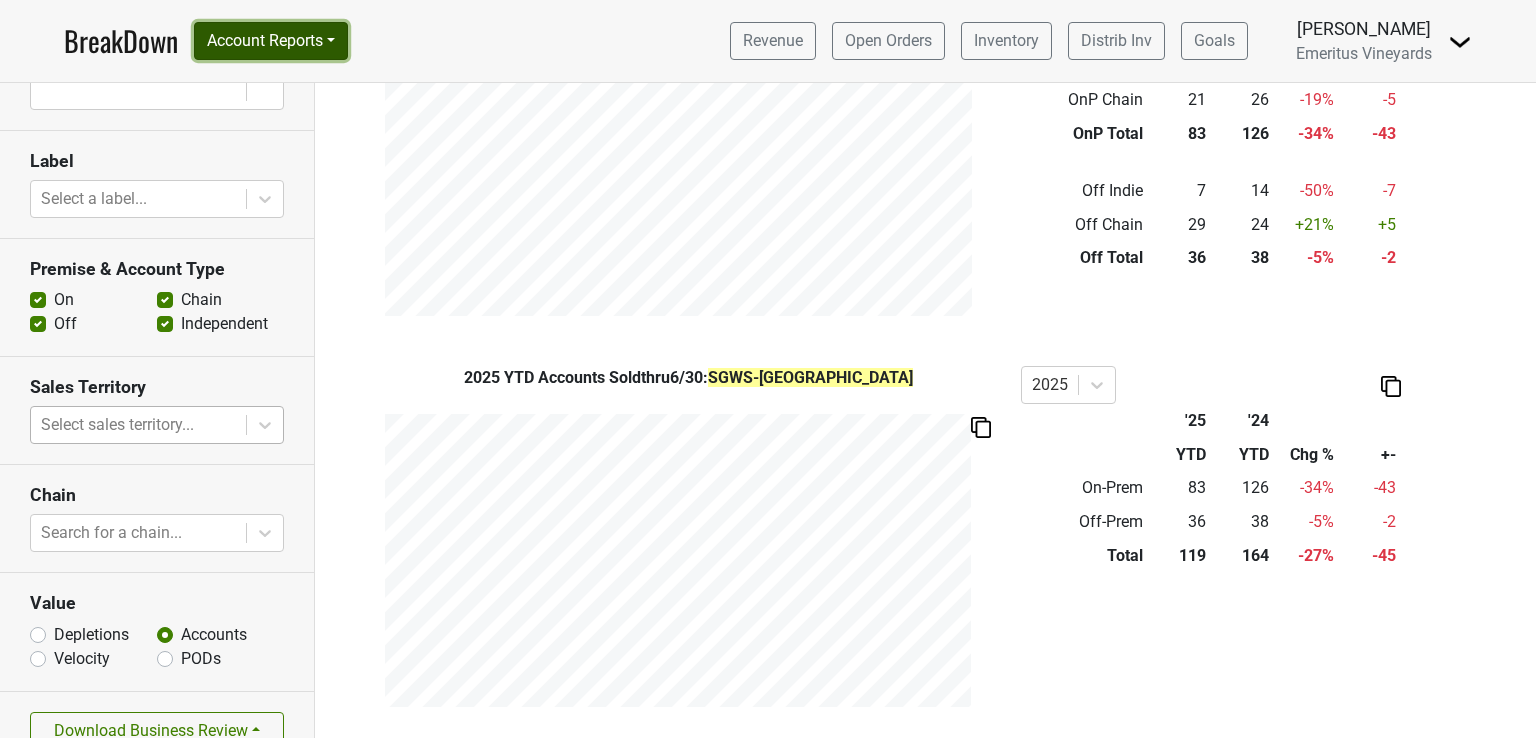 click on "Account Reports" at bounding box center [271, 41] 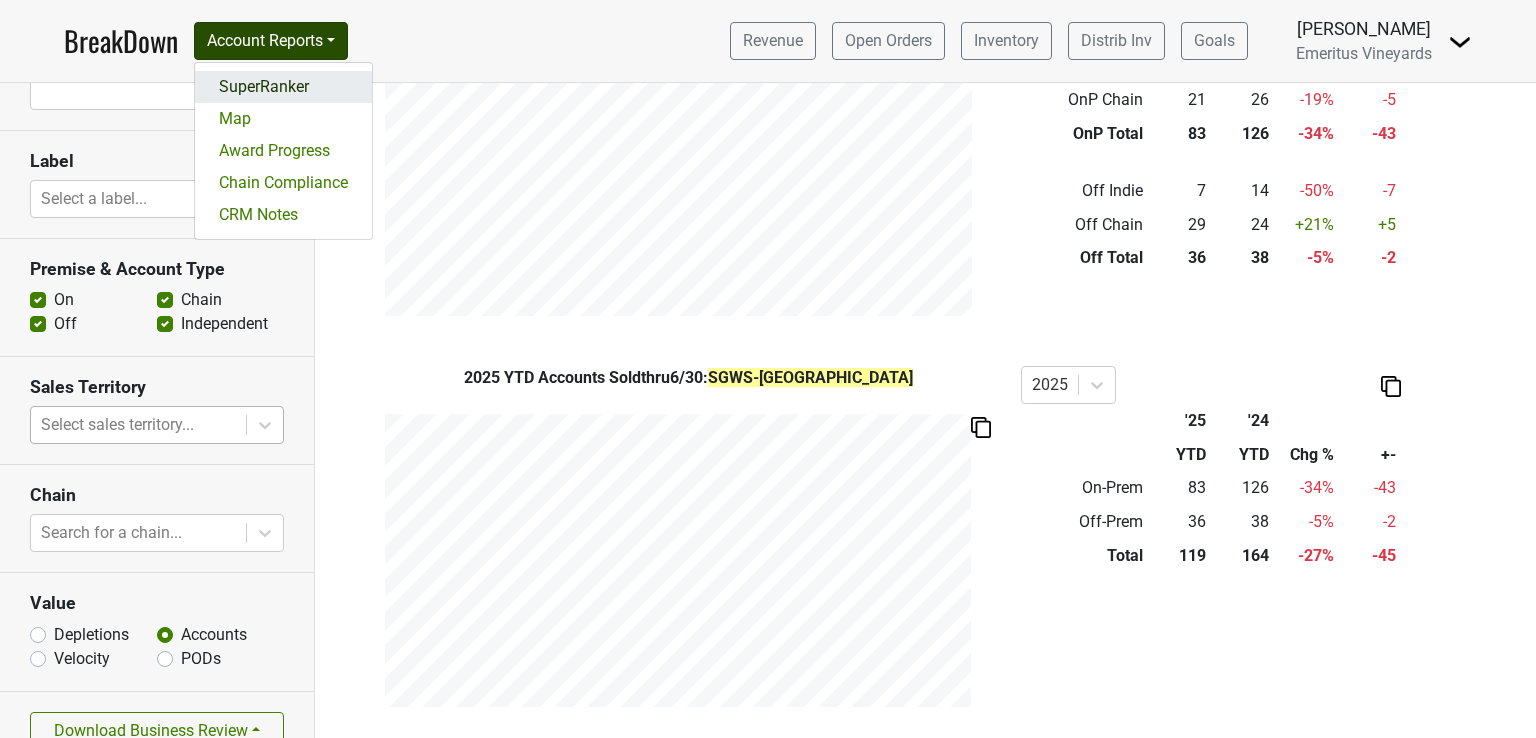 click on "SuperRanker" at bounding box center [283, 87] 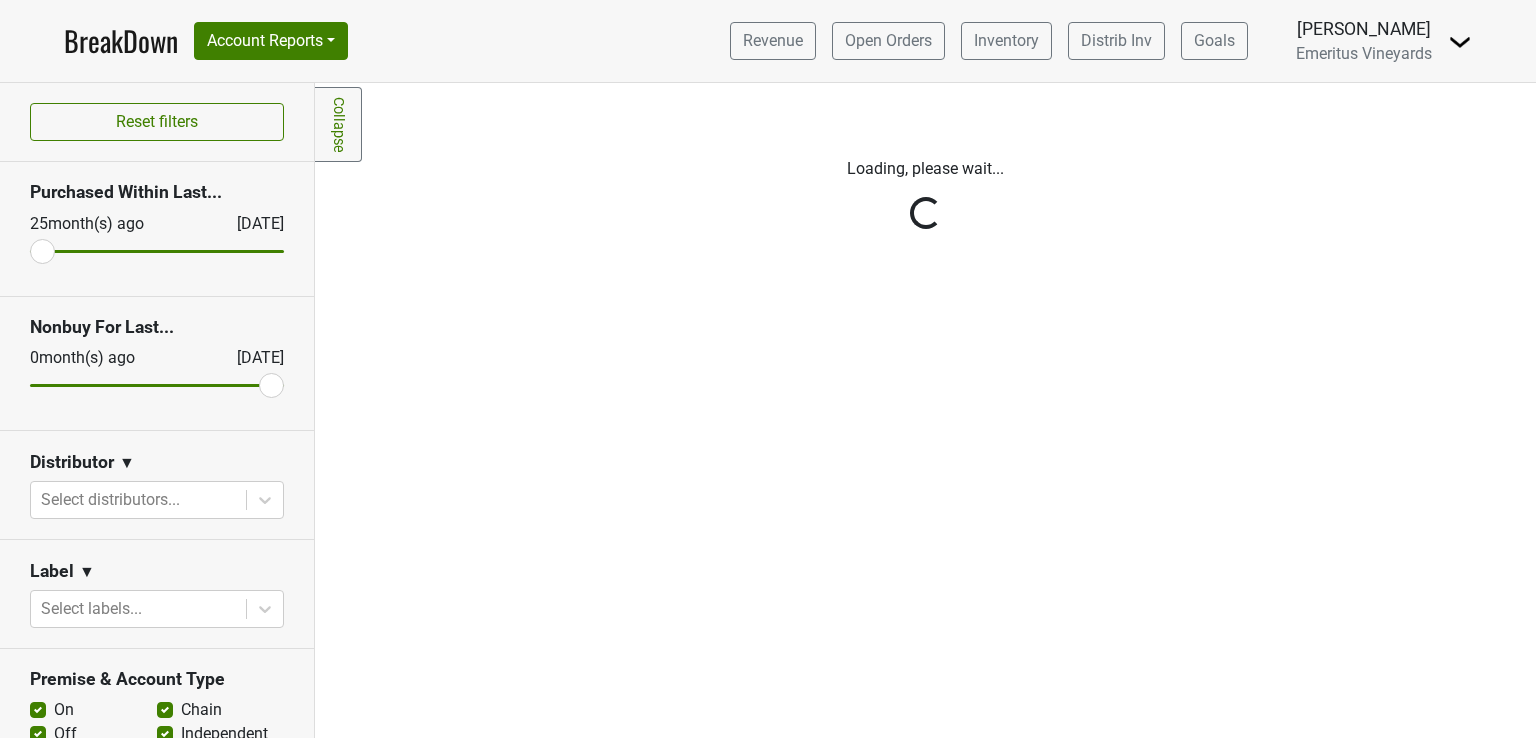 scroll, scrollTop: 0, scrollLeft: 0, axis: both 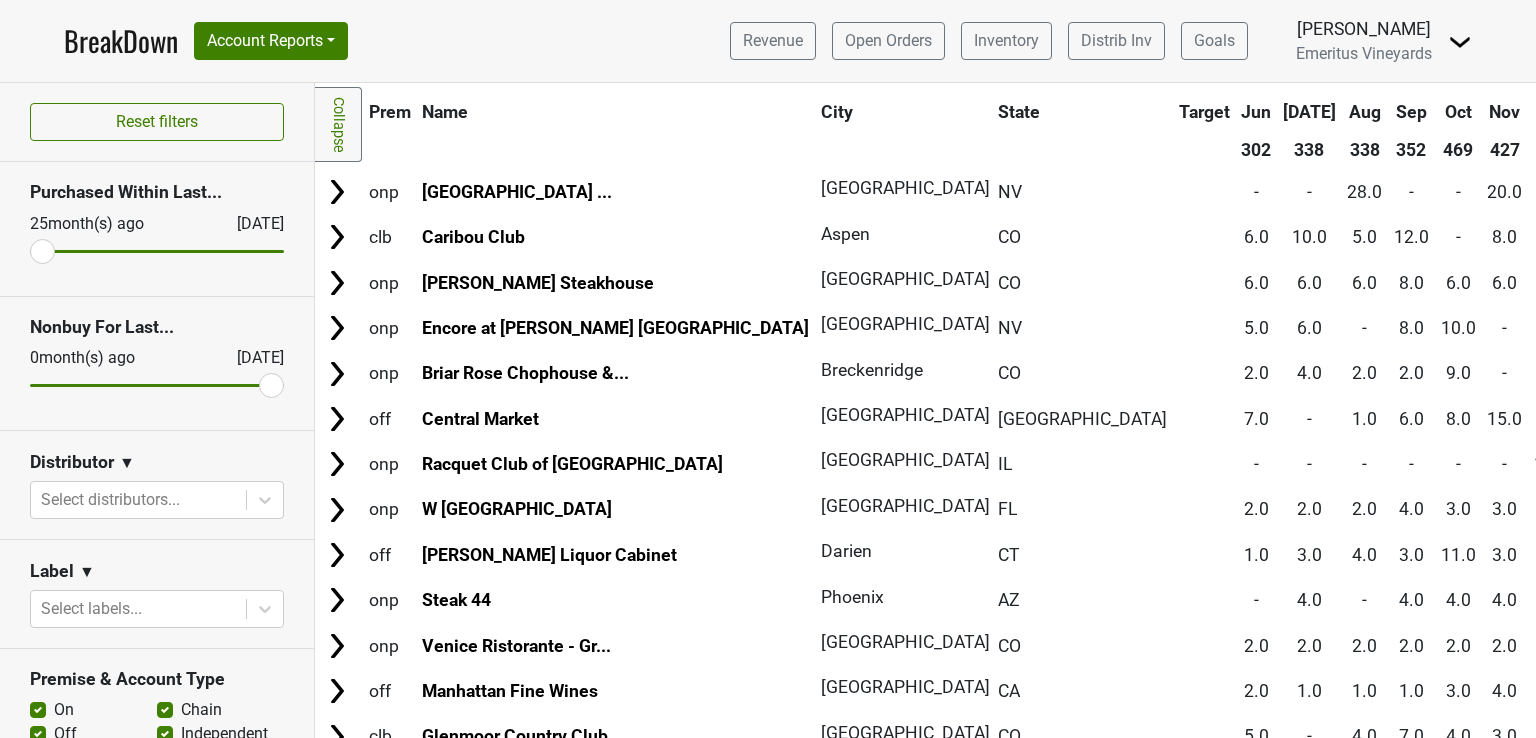 click on "State" at bounding box center [1082, 112] 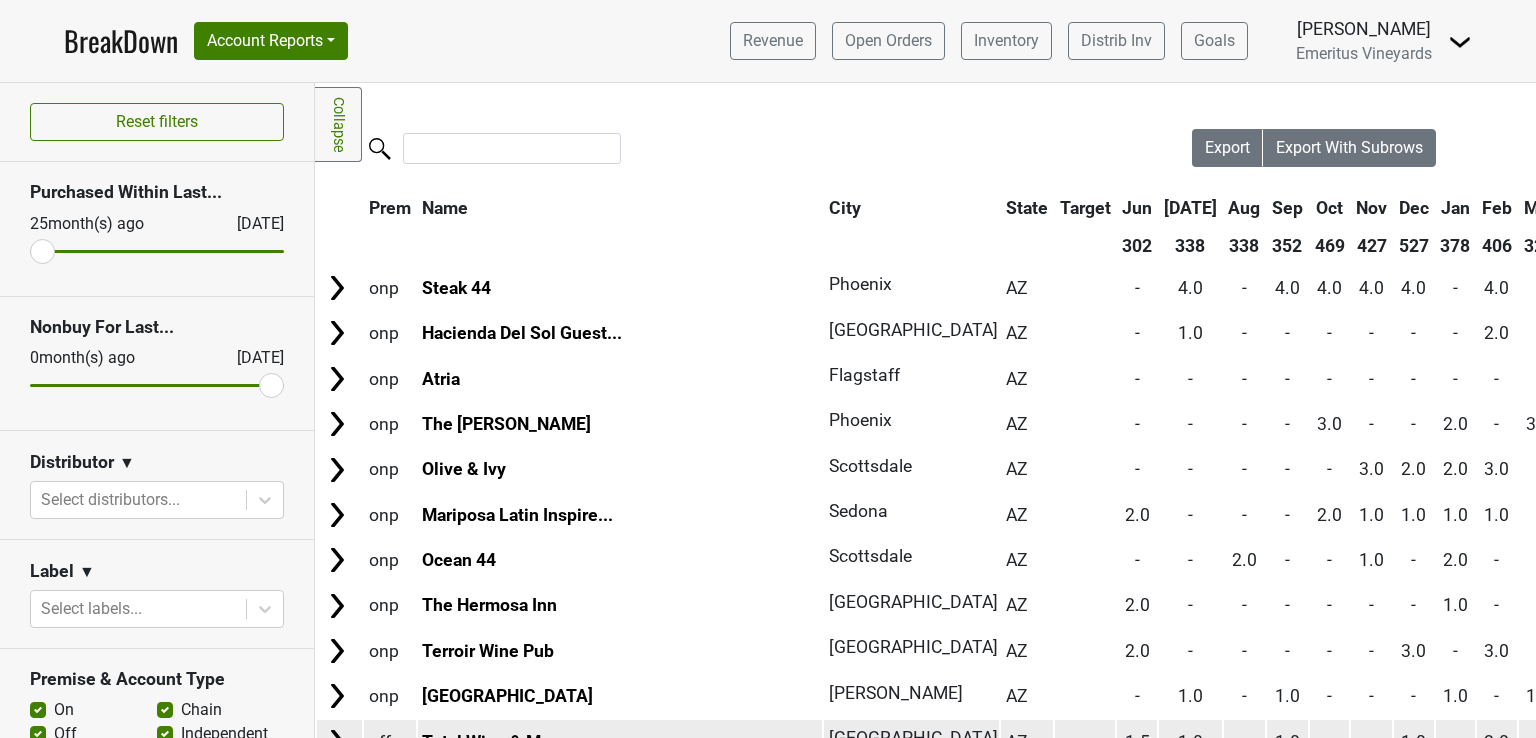 scroll, scrollTop: 0, scrollLeft: 0, axis: both 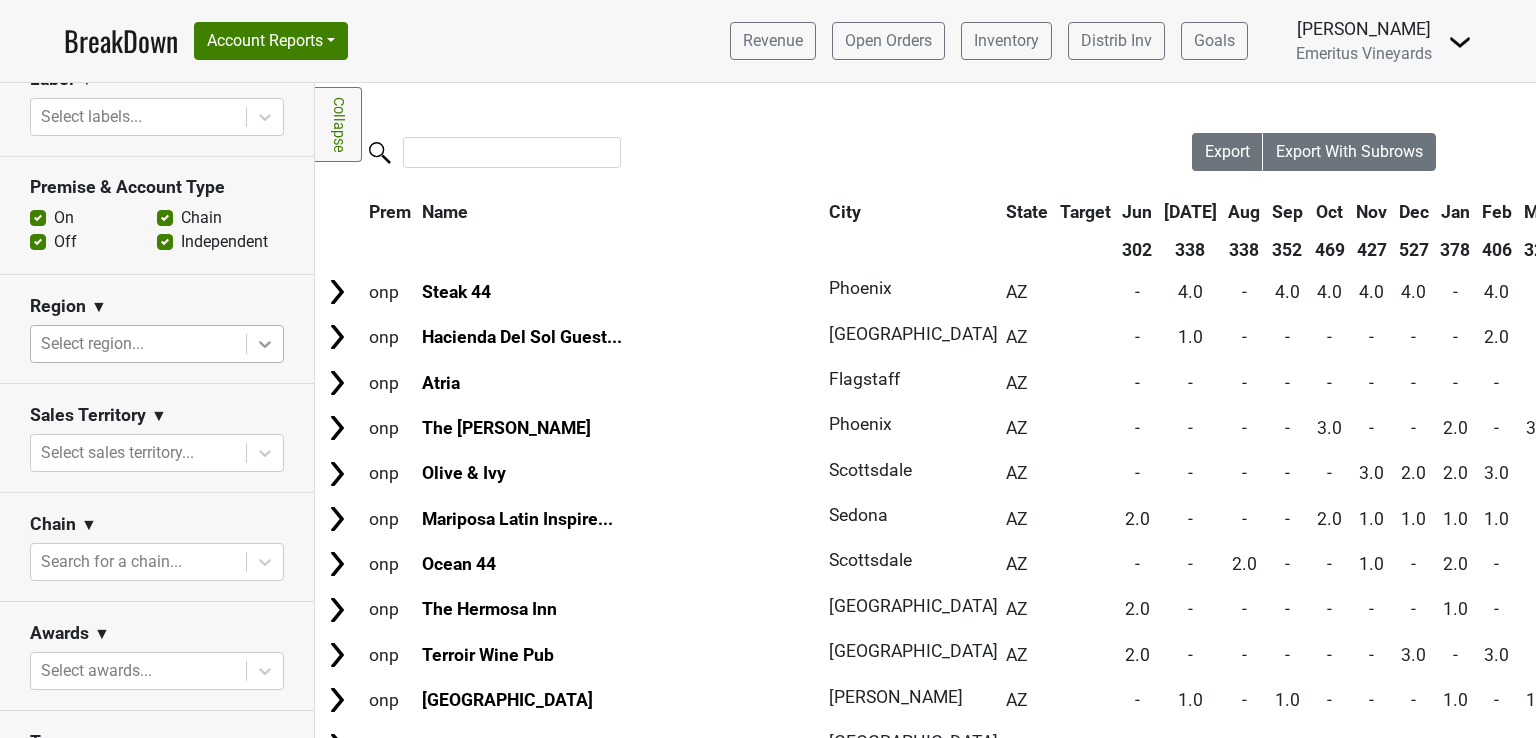 click 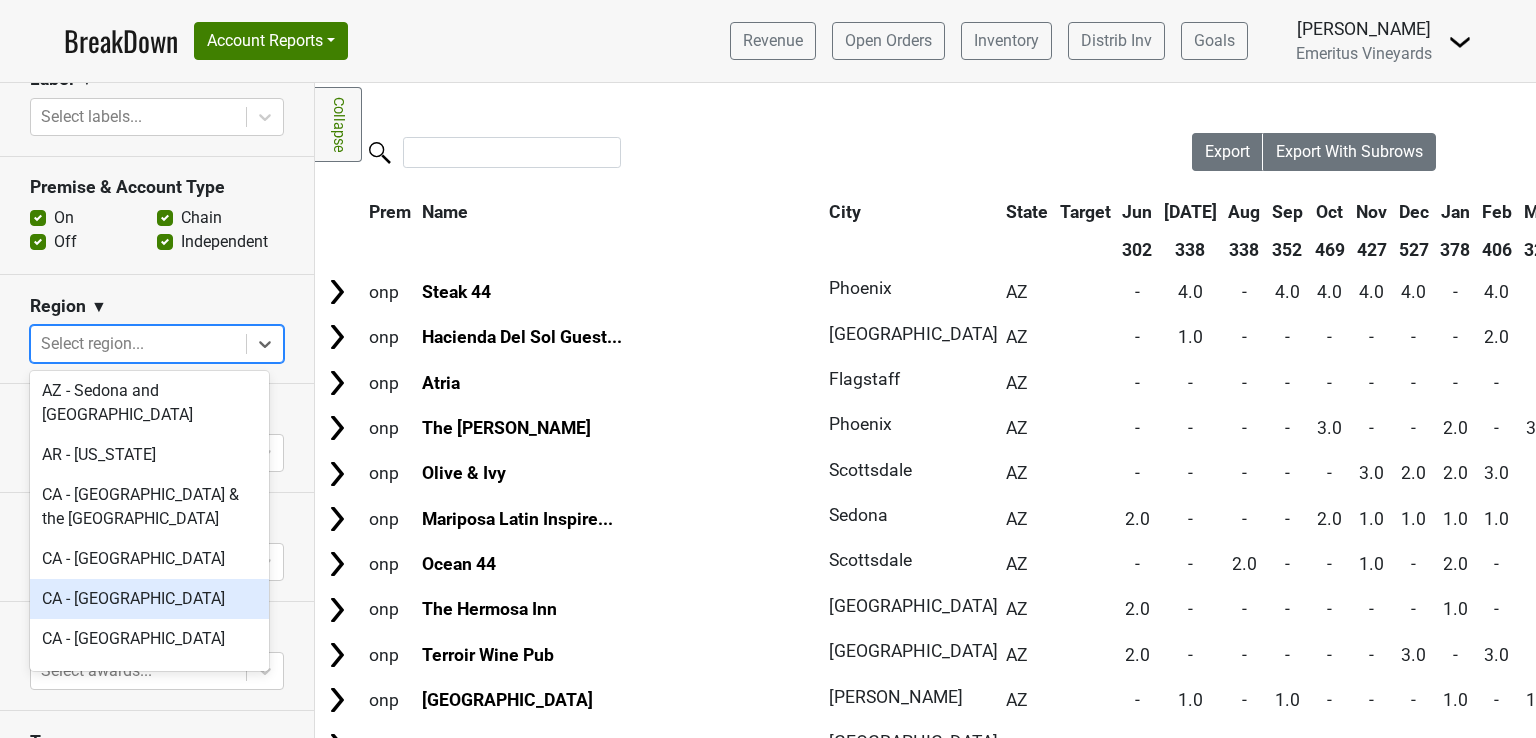 scroll, scrollTop: 200, scrollLeft: 0, axis: vertical 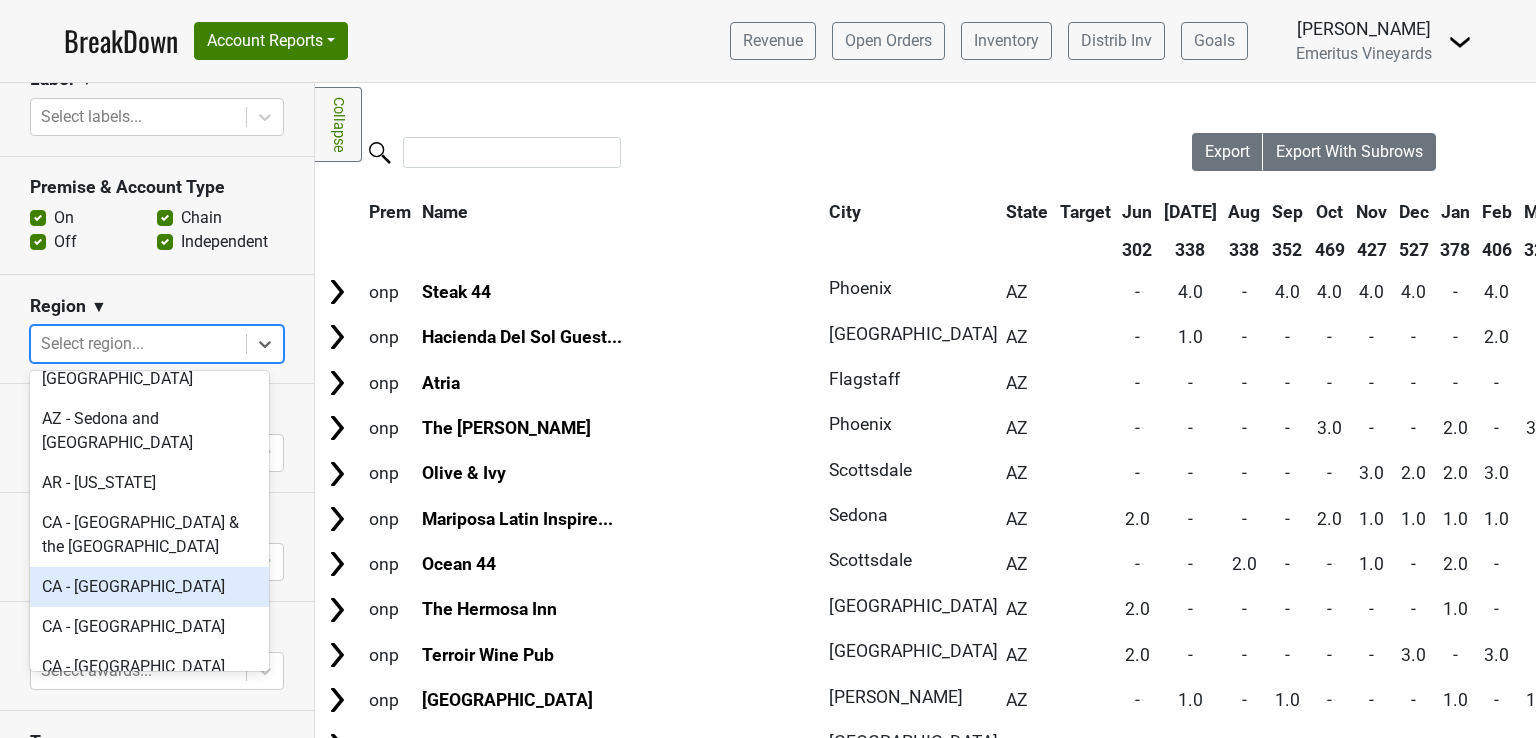 click on "CA - Orange County" at bounding box center (149, 587) 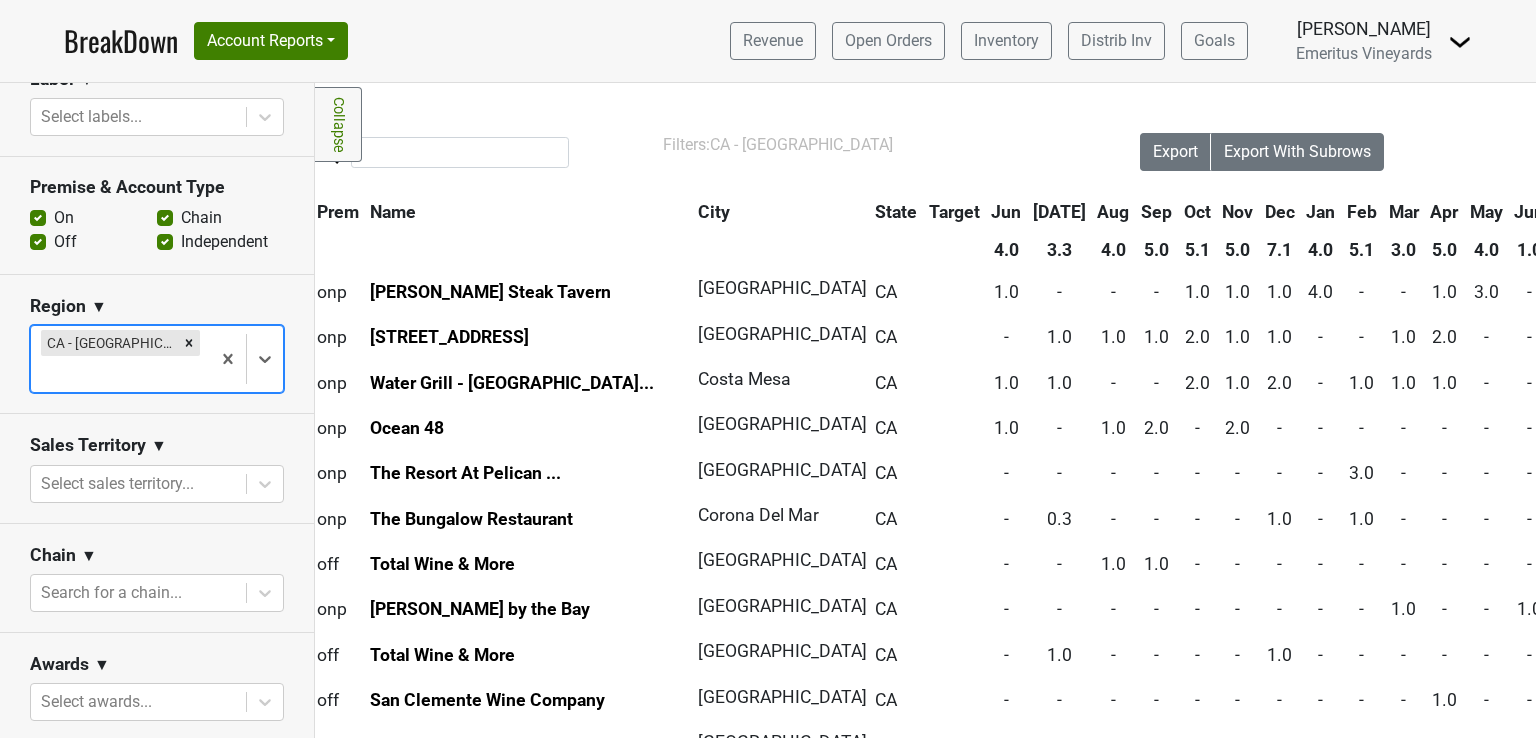 scroll, scrollTop: 0, scrollLeft: 0, axis: both 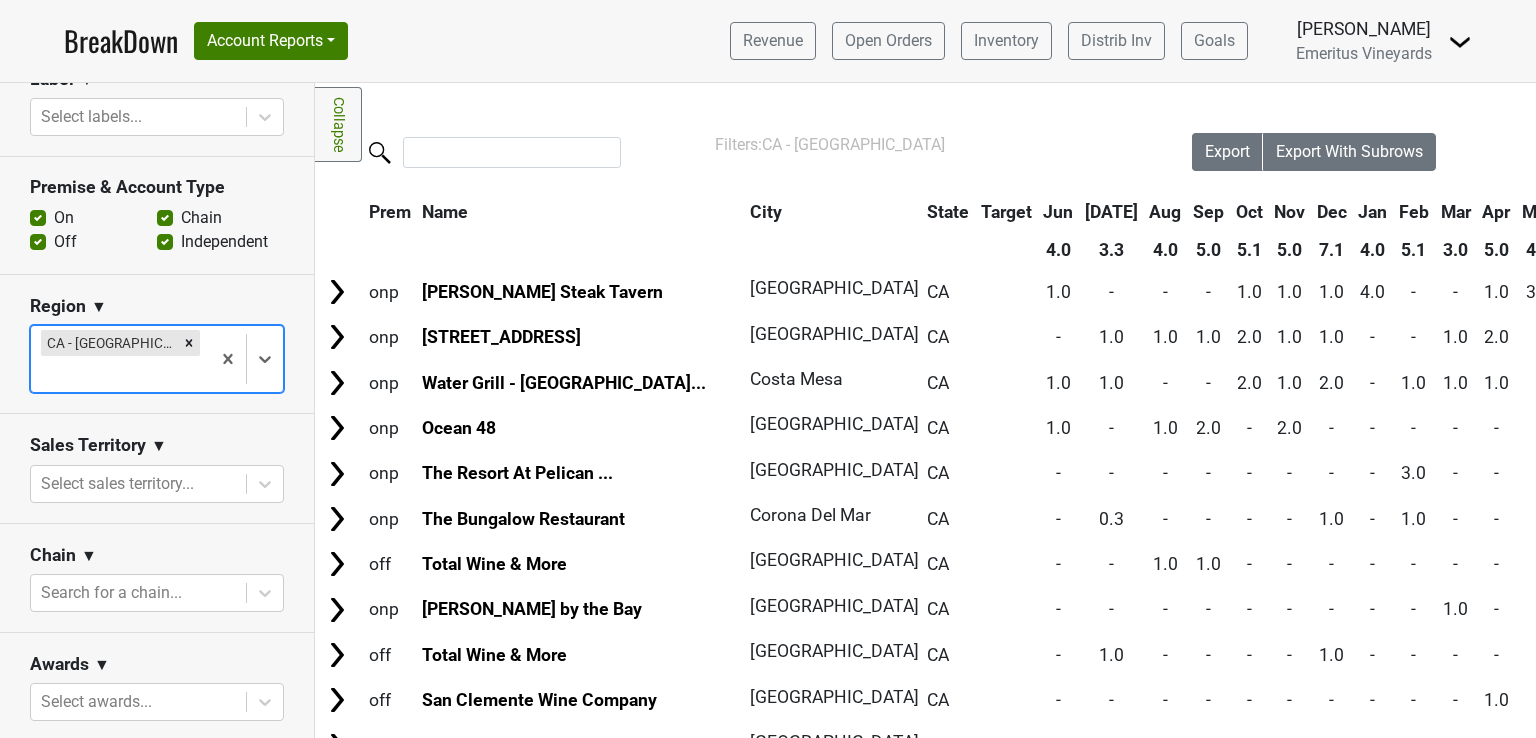 click on "BreakDown" at bounding box center [121, 41] 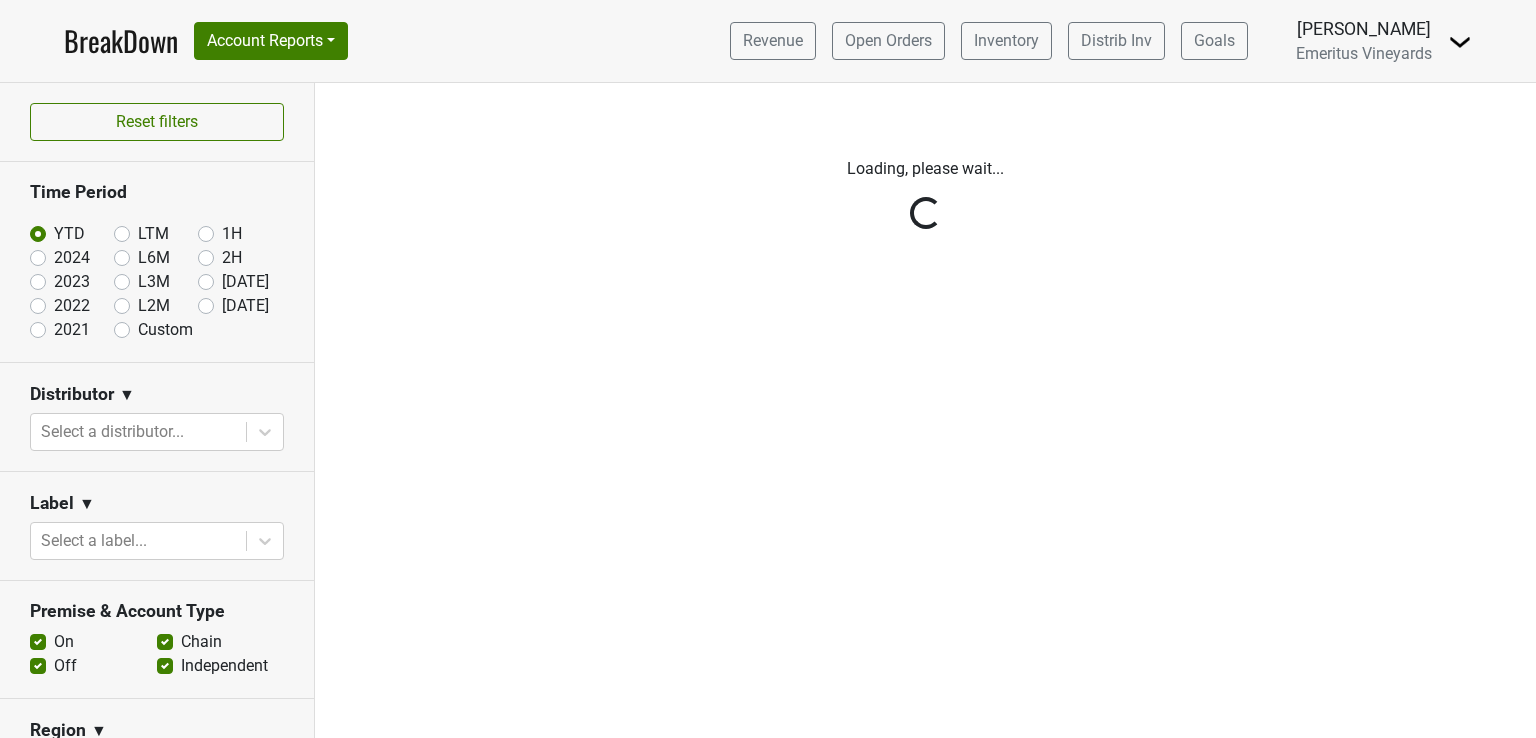 scroll, scrollTop: 0, scrollLeft: 0, axis: both 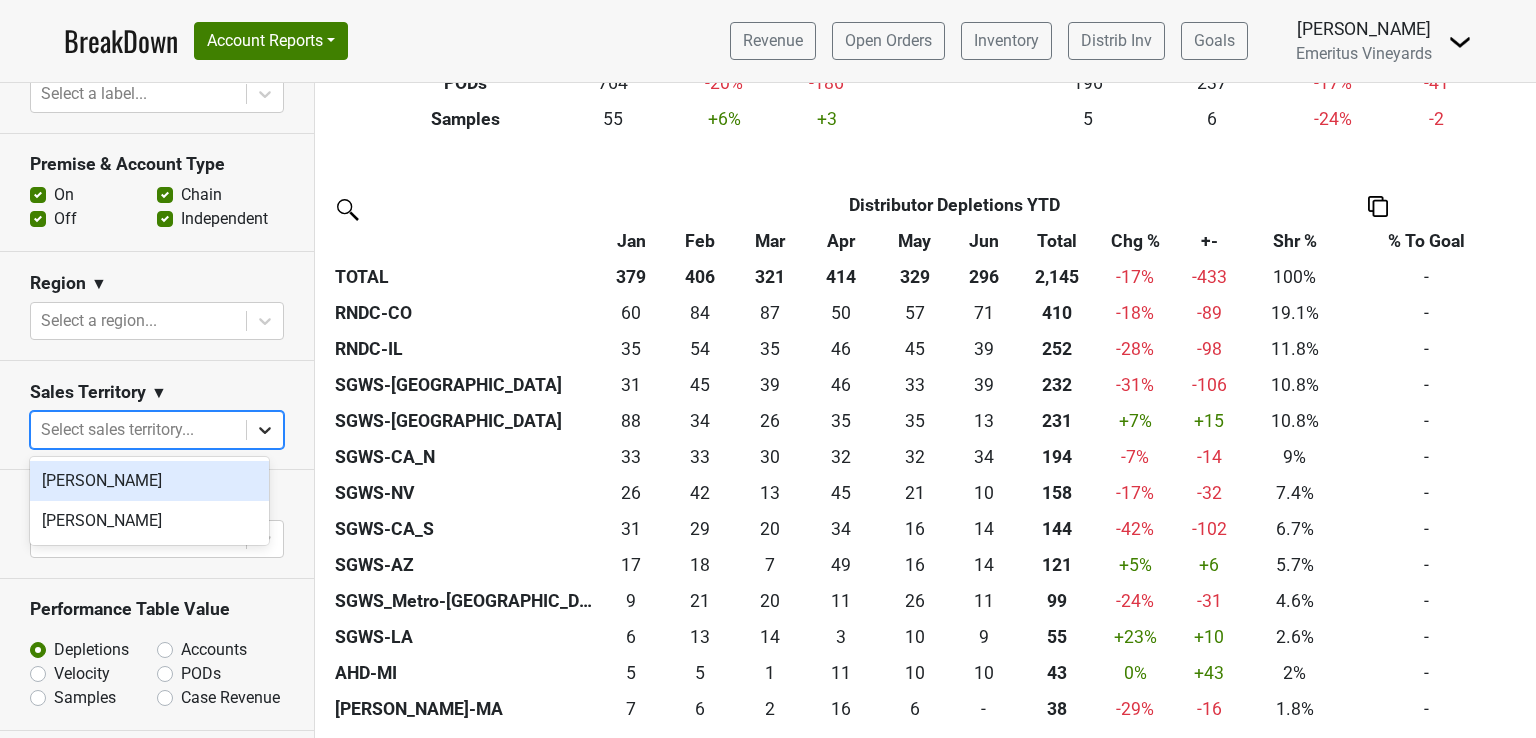 click 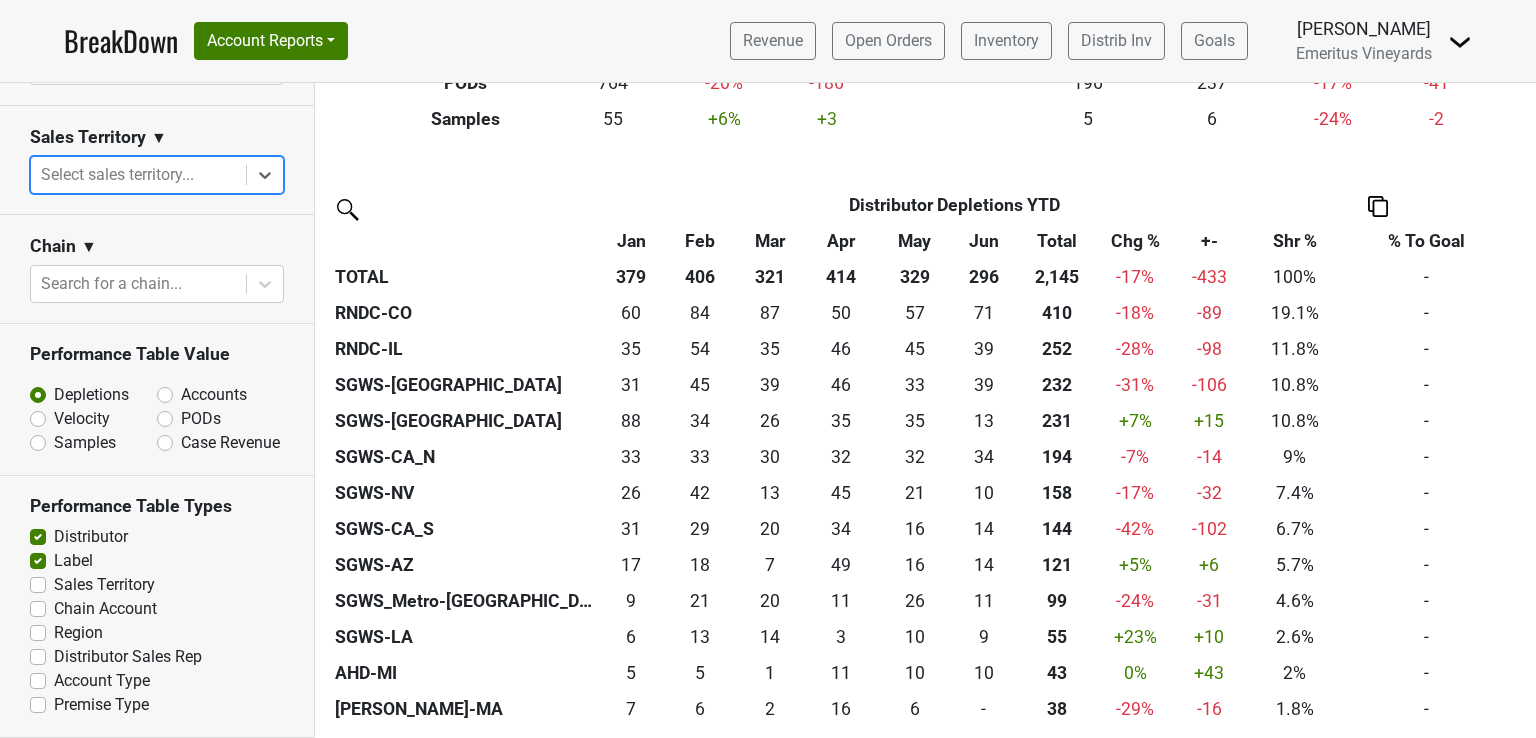 scroll, scrollTop: 727, scrollLeft: 0, axis: vertical 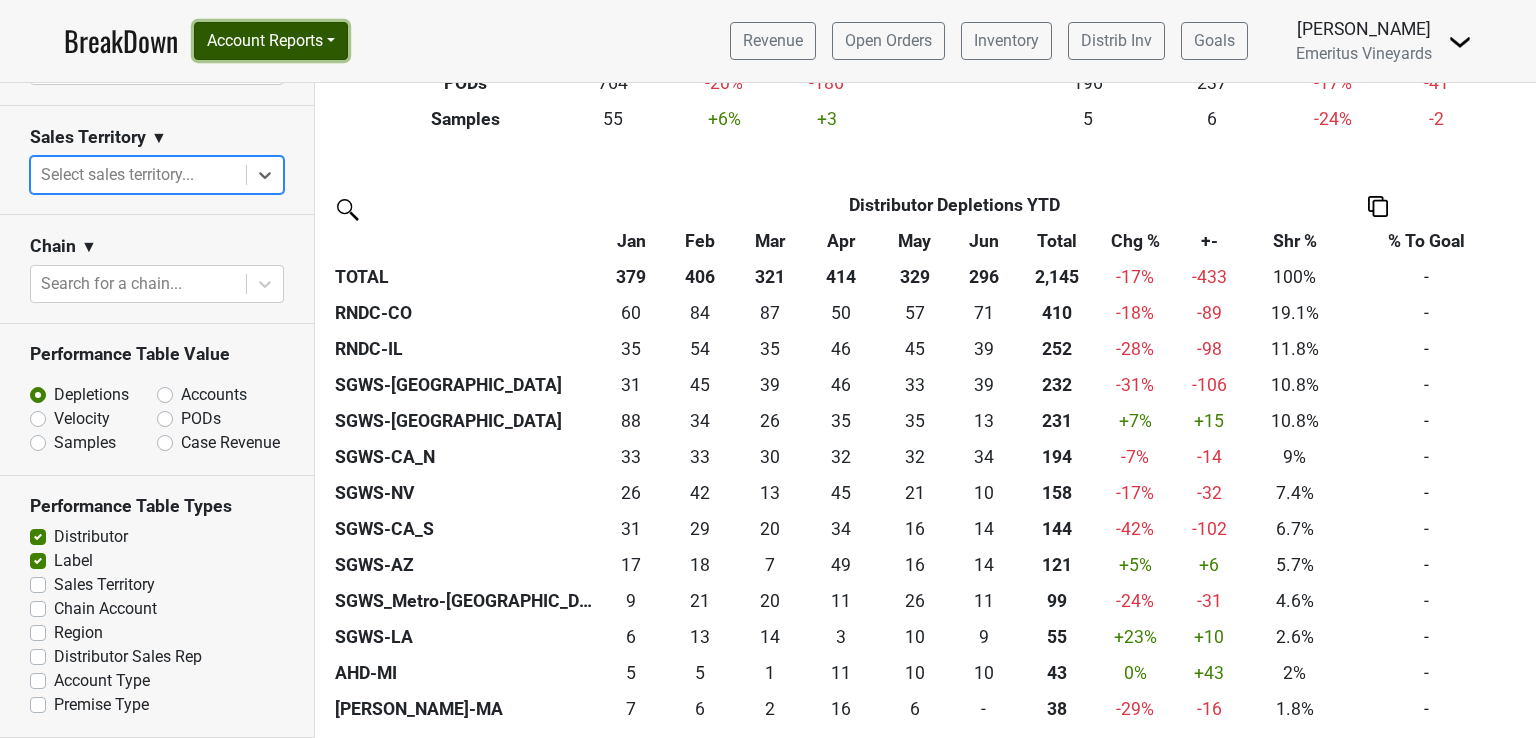 click on "Account Reports" at bounding box center (271, 41) 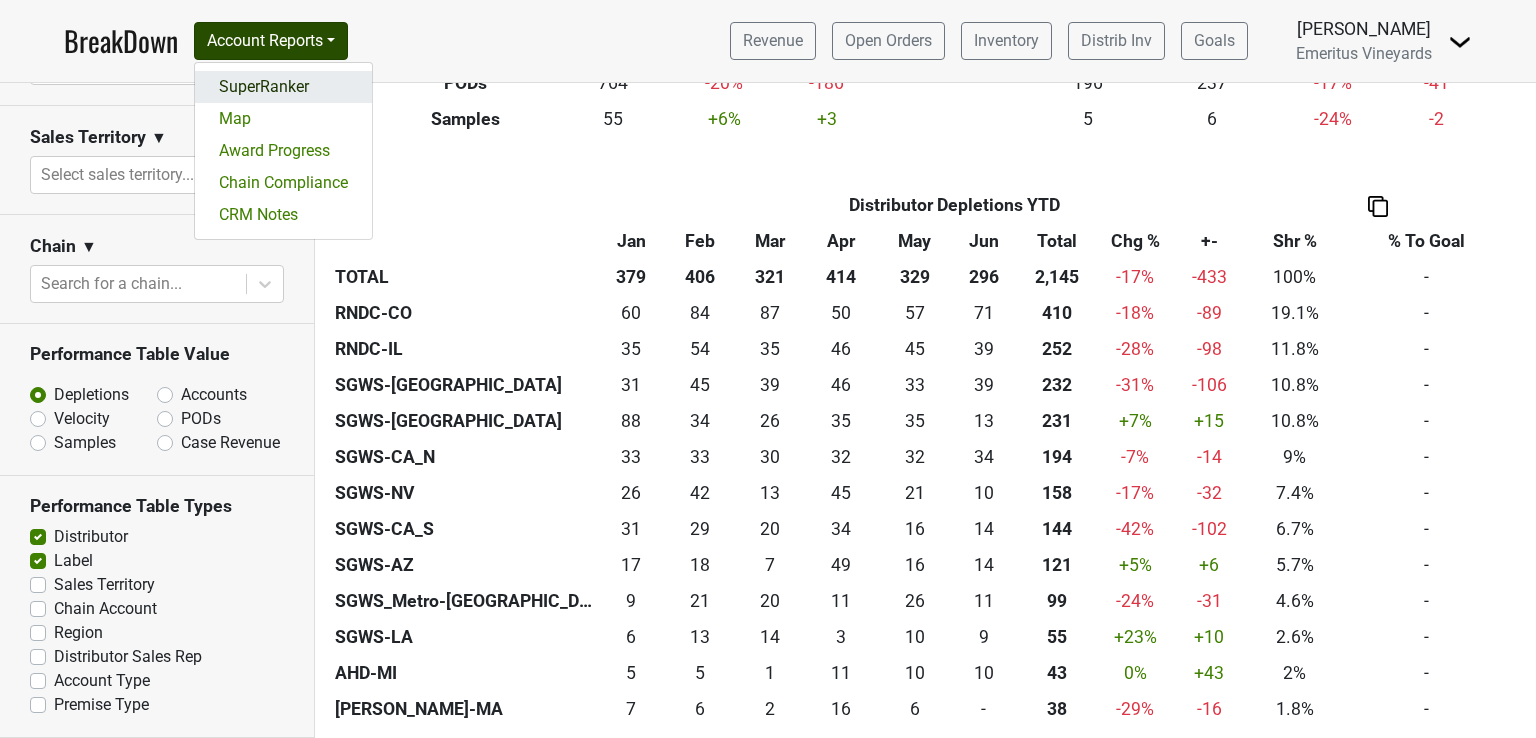 click on "SuperRanker" at bounding box center [283, 87] 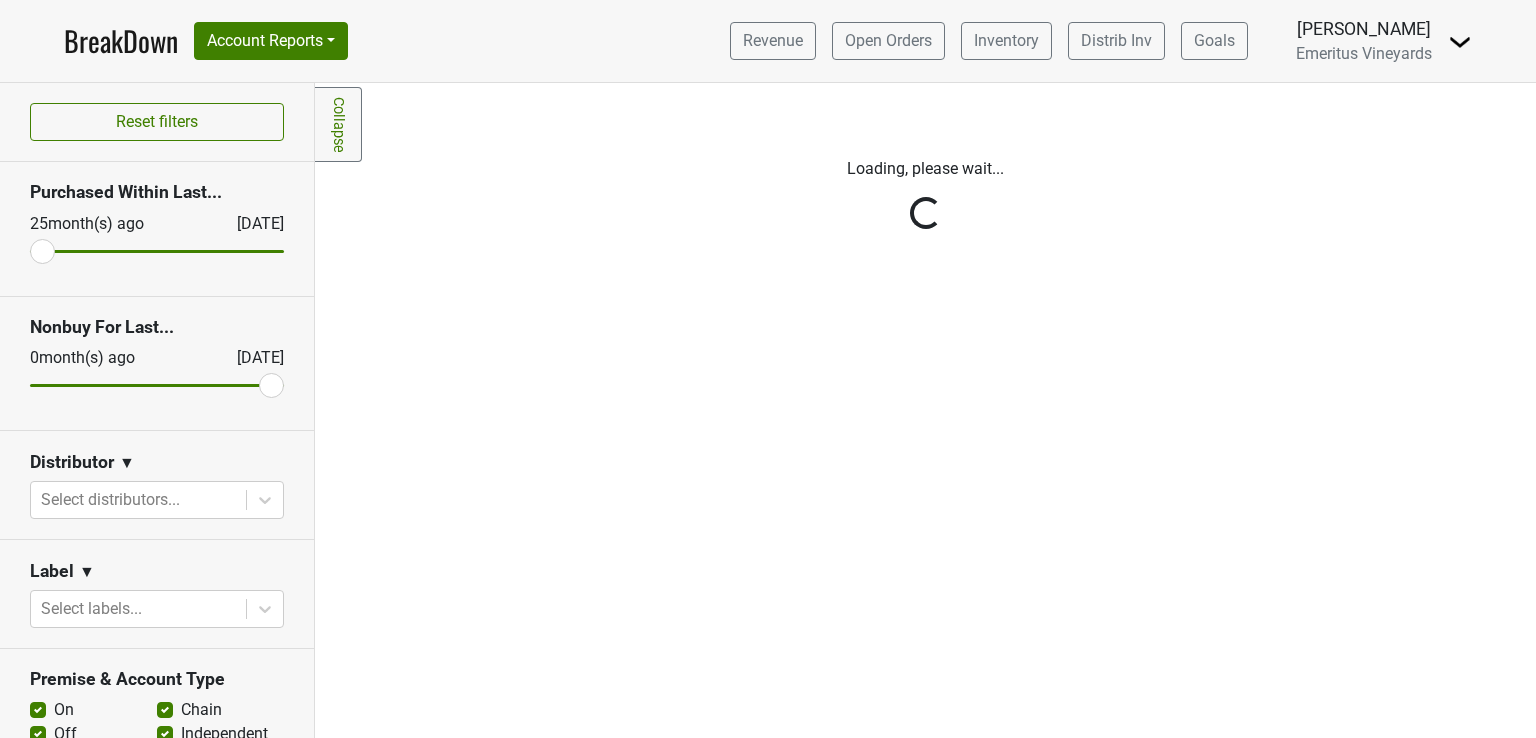 scroll, scrollTop: 0, scrollLeft: 0, axis: both 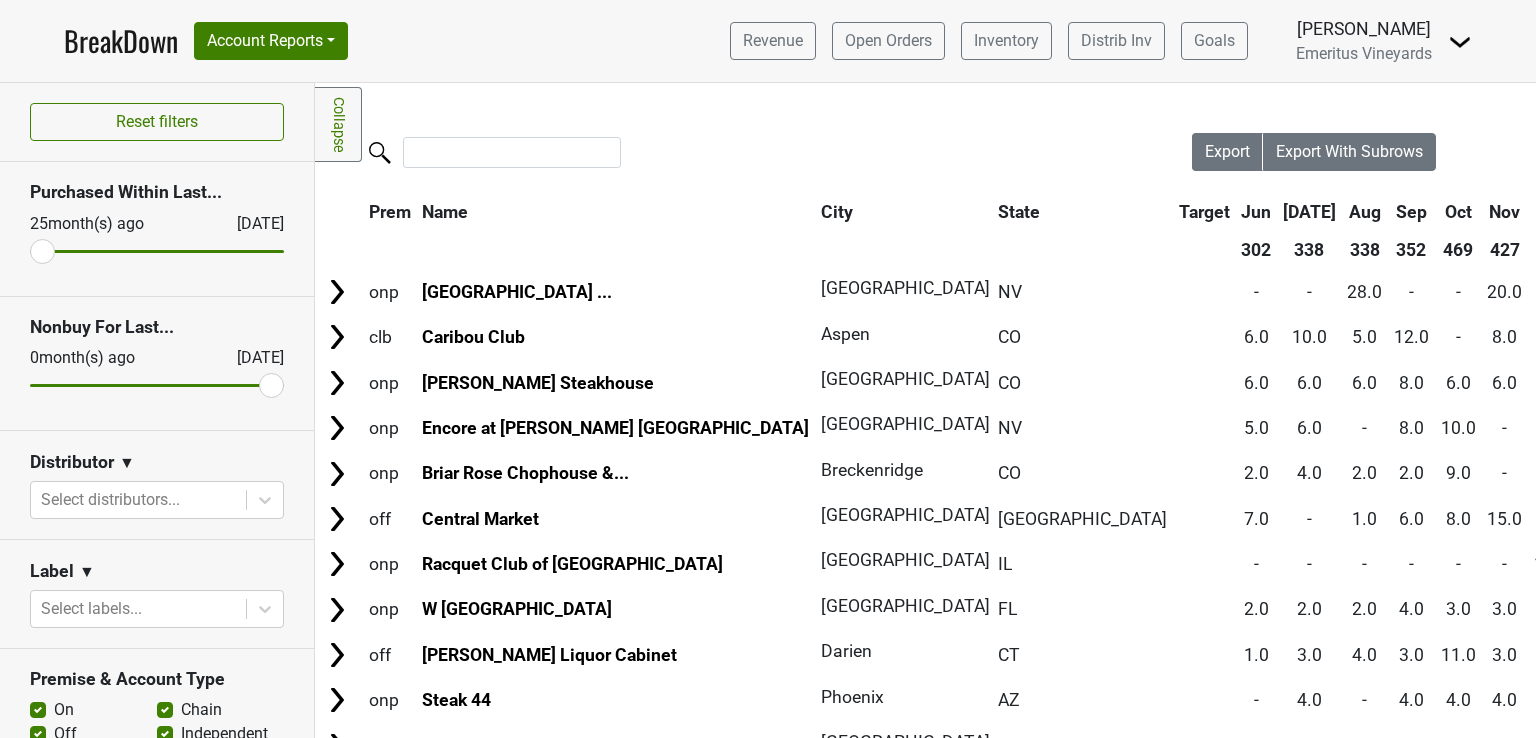 click on "State" at bounding box center [1082, 212] 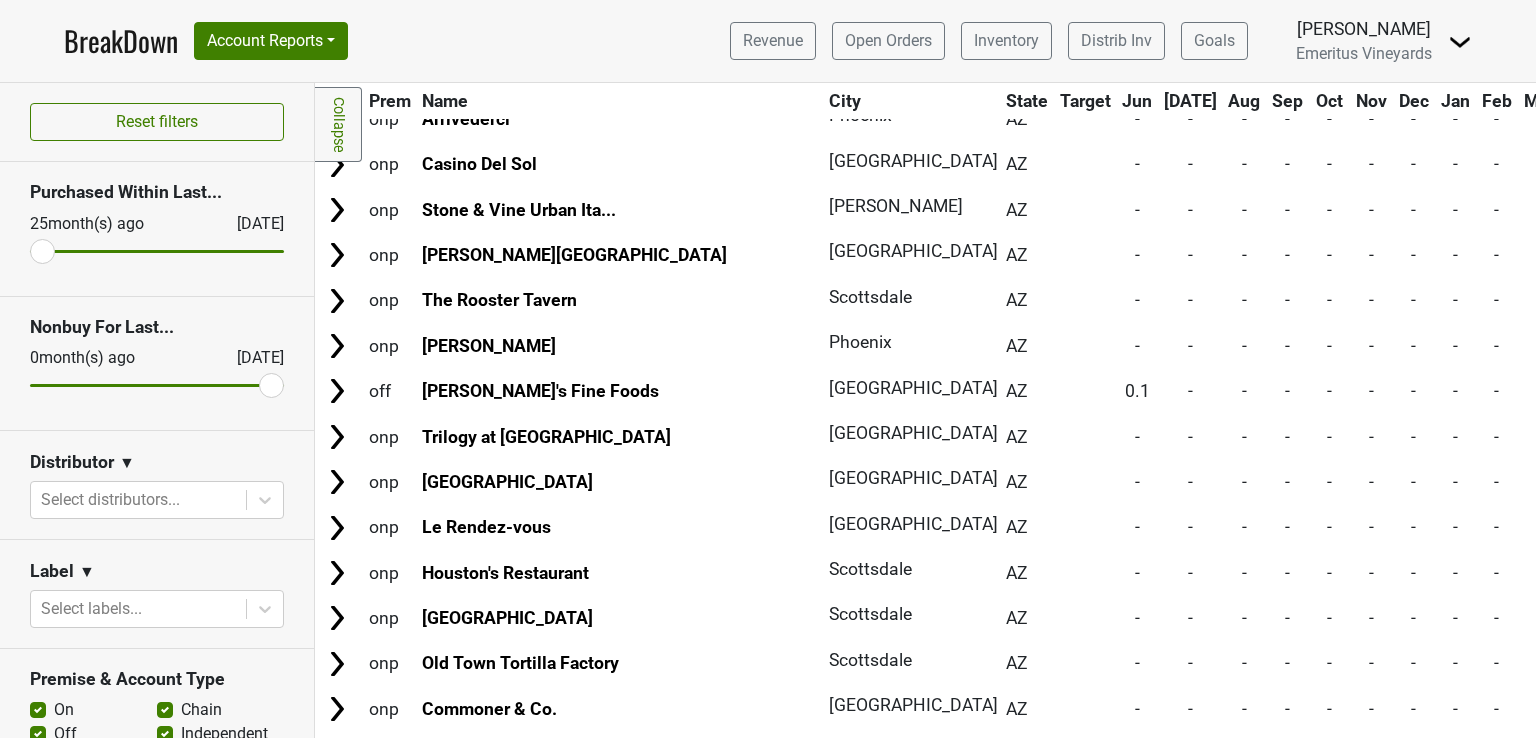 scroll, scrollTop: 1800, scrollLeft: 0, axis: vertical 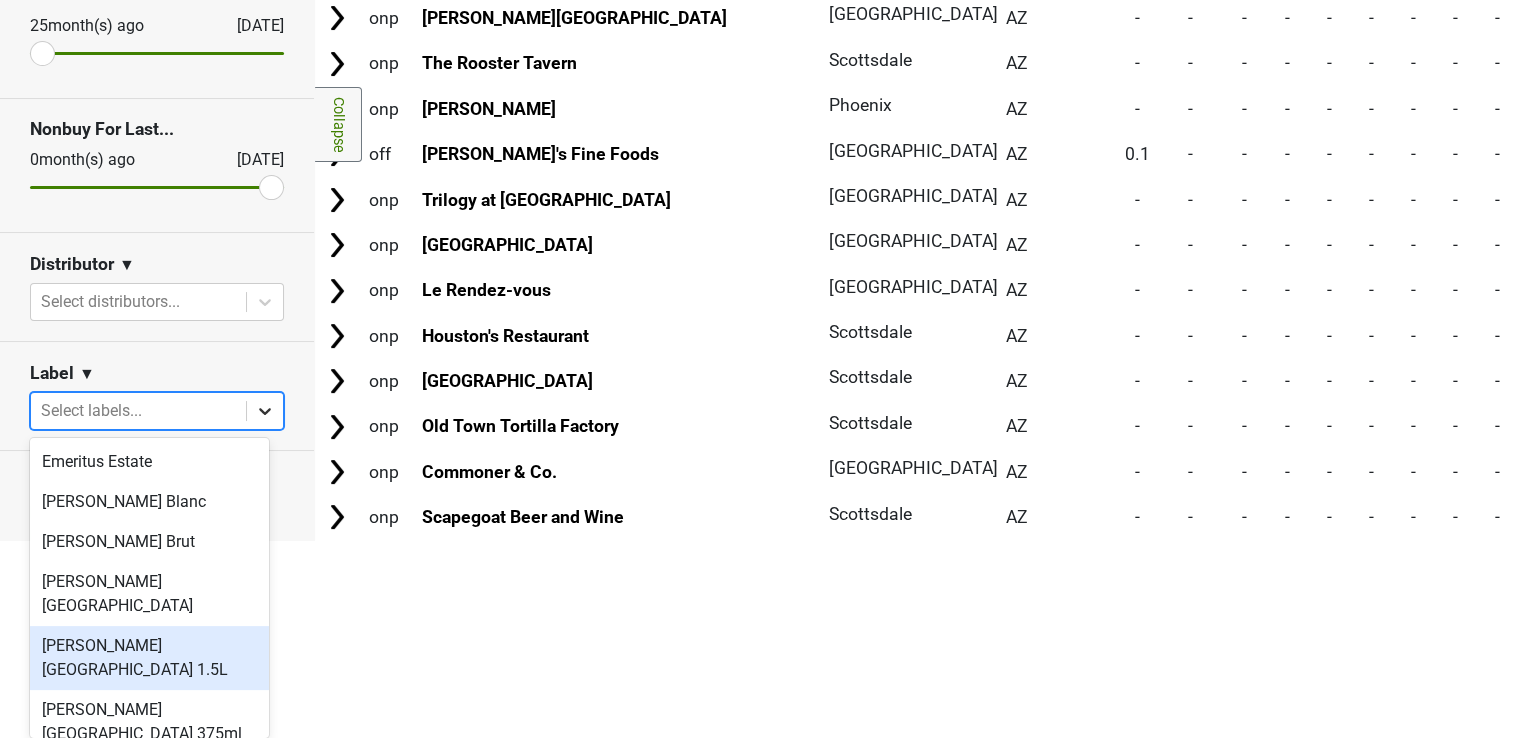 click on "BreakDown
Account Reports
SuperRanker
Map
Award Progress
Chain Compliance
CRM Notes
Revenue
Open Orders
Inventory
Distrib Inv
25" at bounding box center [760, 171] 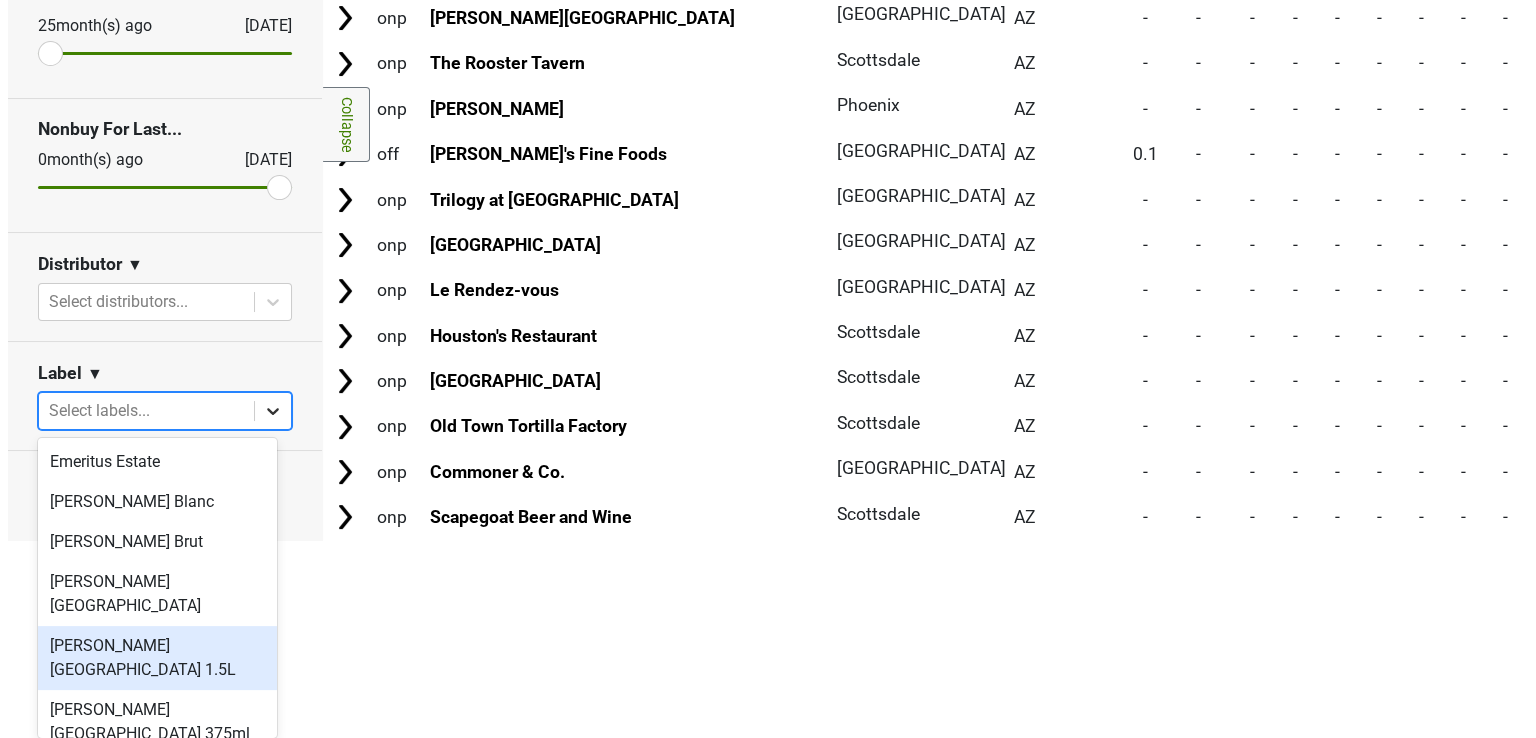 scroll, scrollTop: 0, scrollLeft: 0, axis: both 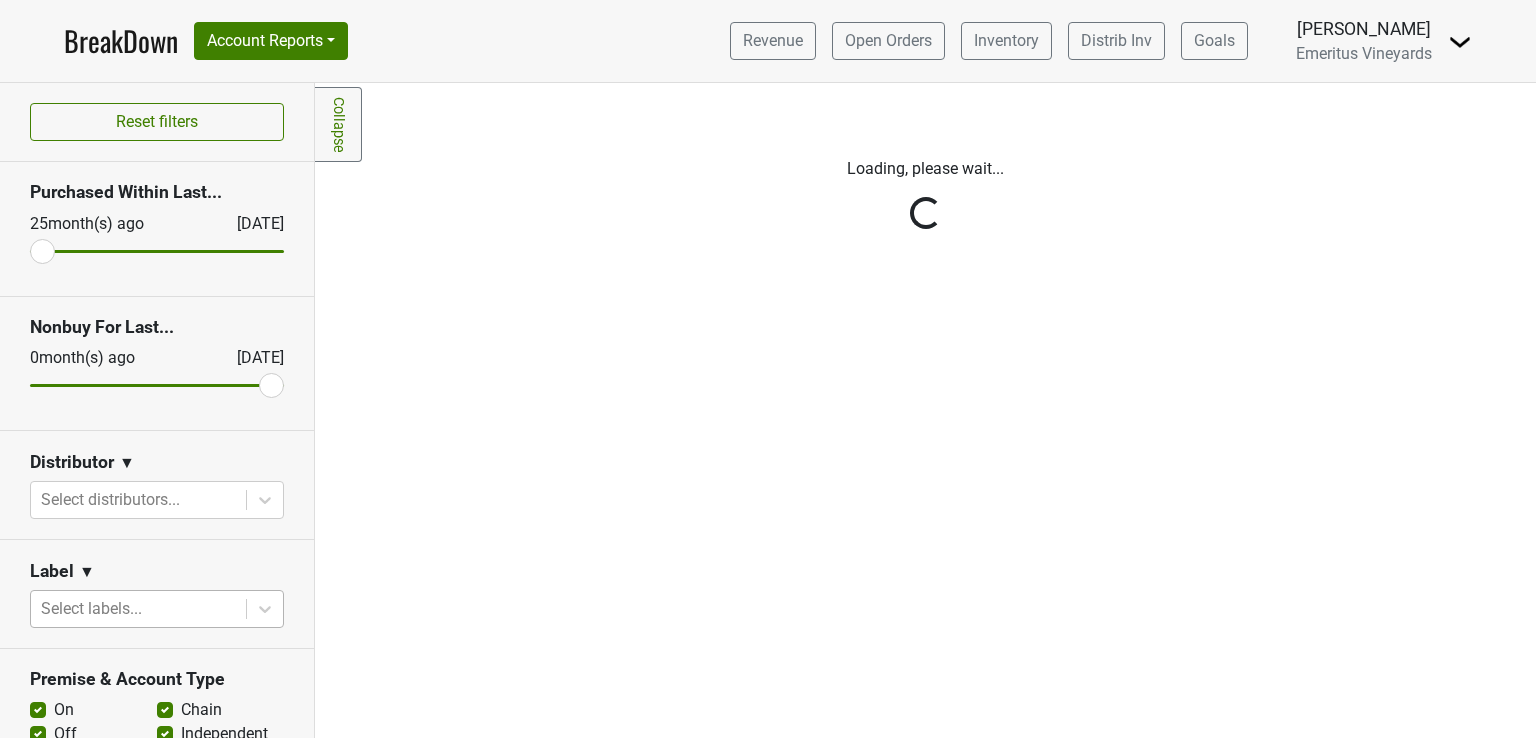 click on "Reset filters Purchased Within Last... 25  month(s) ago Jul '25 Nonbuy For Last... 0  month(s) ago Jul '25 Distributor ▼ Select distributors... Label ▼ Select labels... Premise & Account Type On Off Chain Independent Region ▼ Select region... Sales Territory ▼ Select sales territory... Chain ▼ Search for a chain... Awards ▼ Select awards... Tags ▼ Select tags... Filters Award Winner Leadrank Target Account Private Clubs" at bounding box center (157, 410) 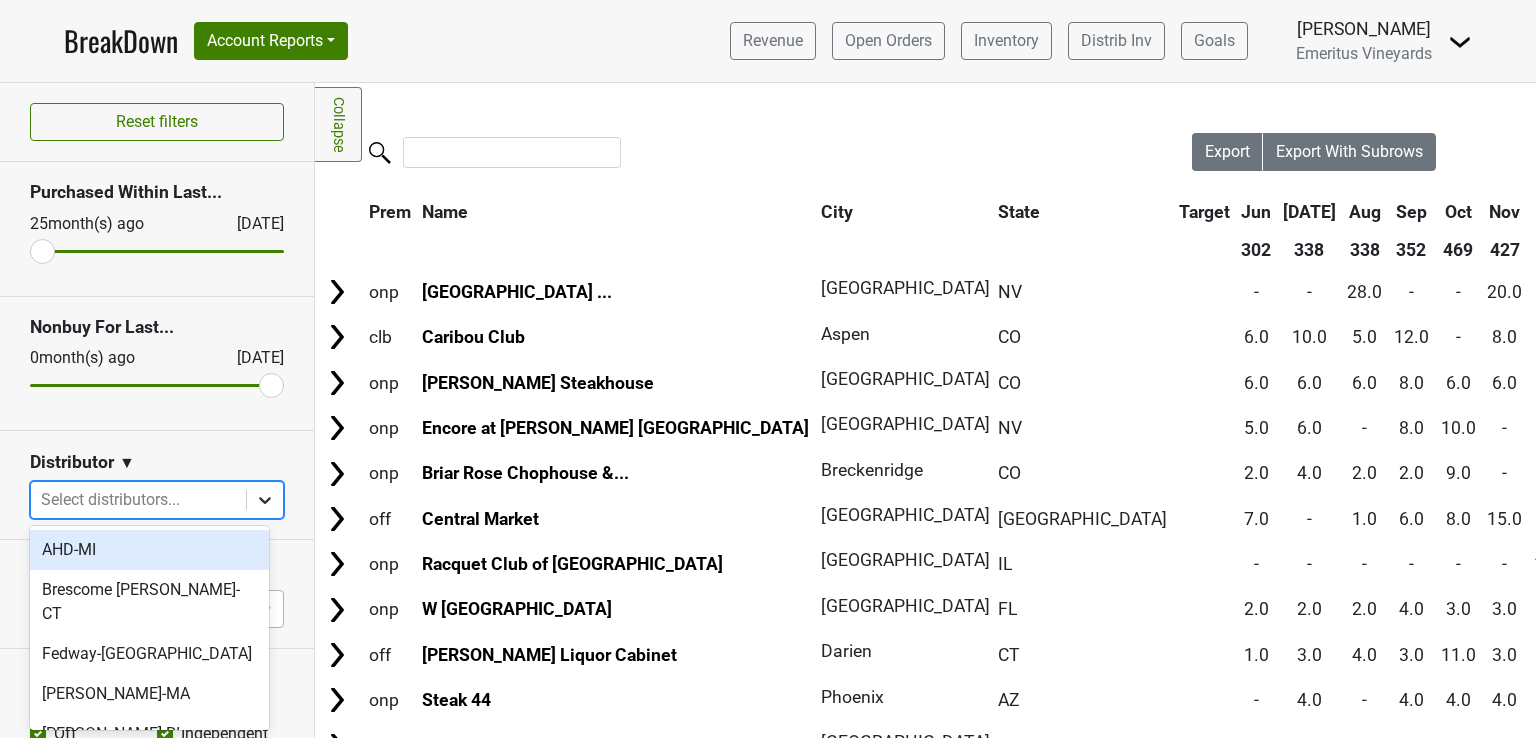 click 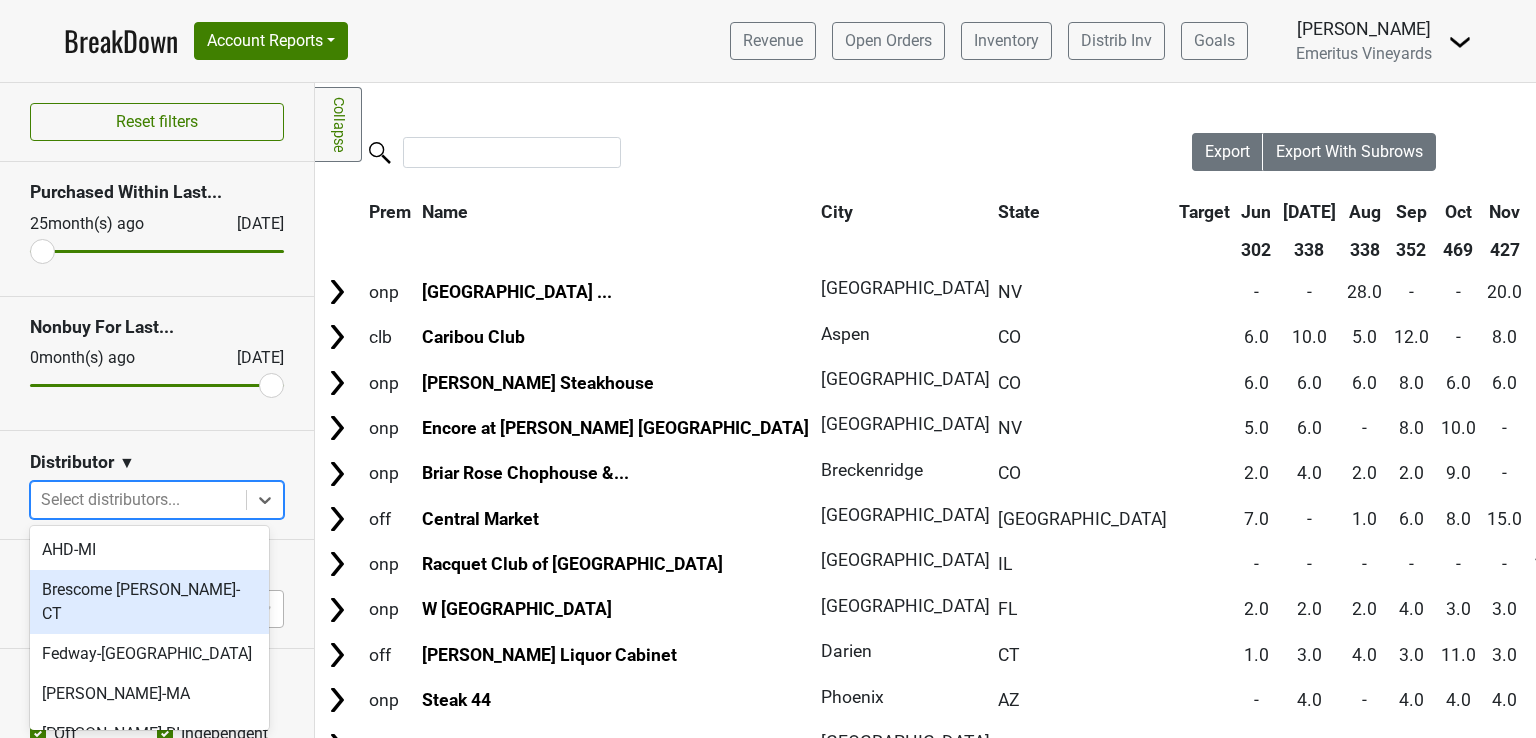 drag, startPoint x: 252, startPoint y: 577, endPoint x: 256, endPoint y: 567, distance: 10.770329 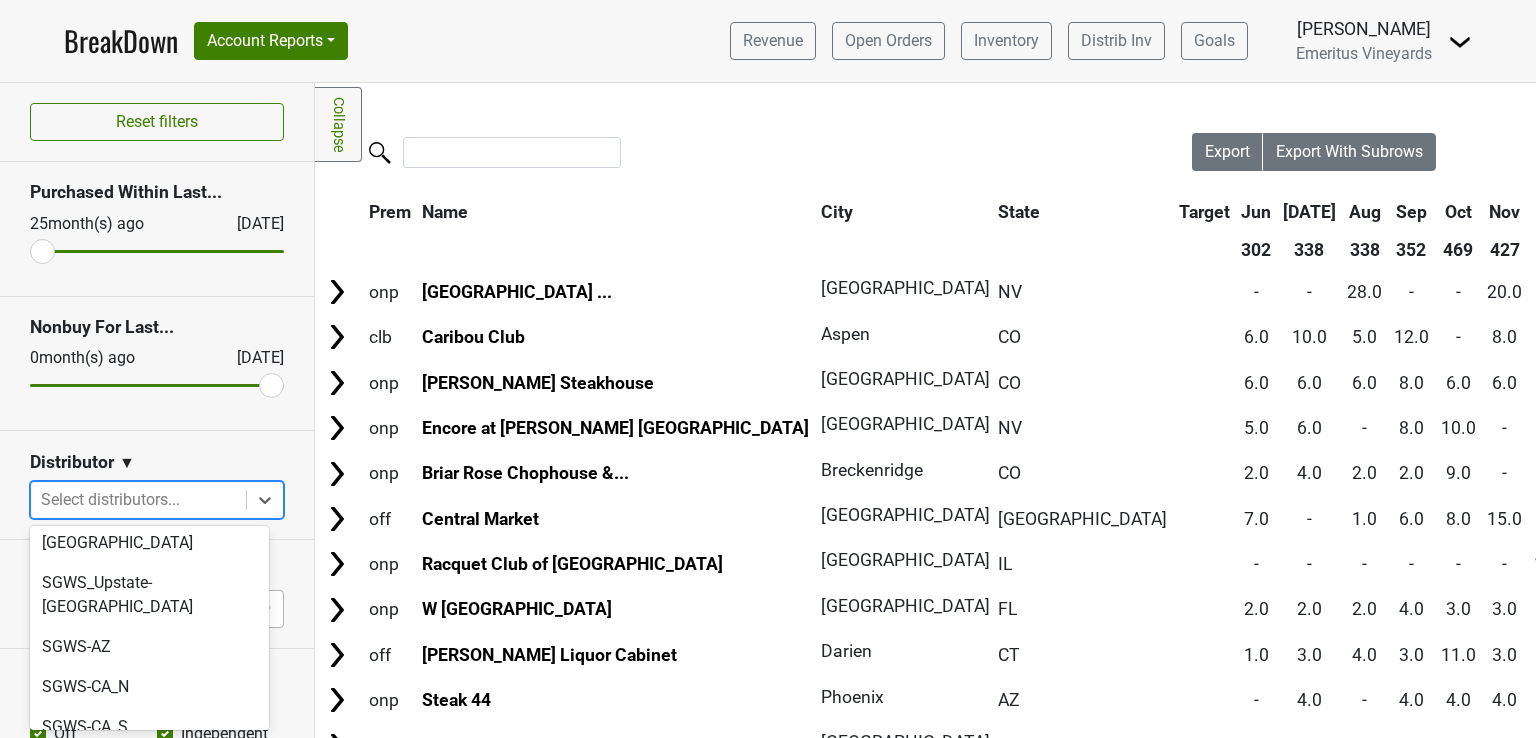 scroll, scrollTop: 472, scrollLeft: 0, axis: vertical 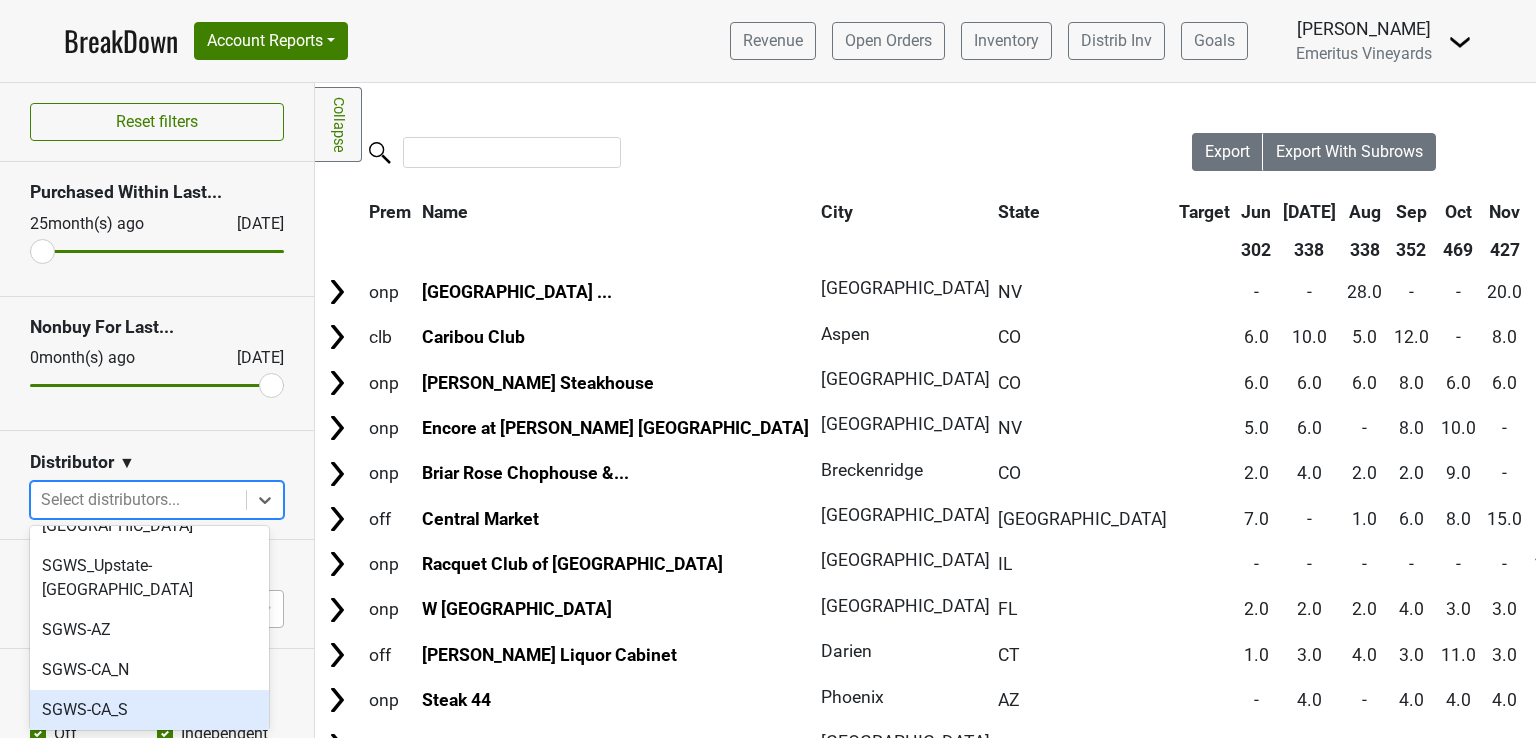 click on "SGWS-CA_S" at bounding box center [149, 710] 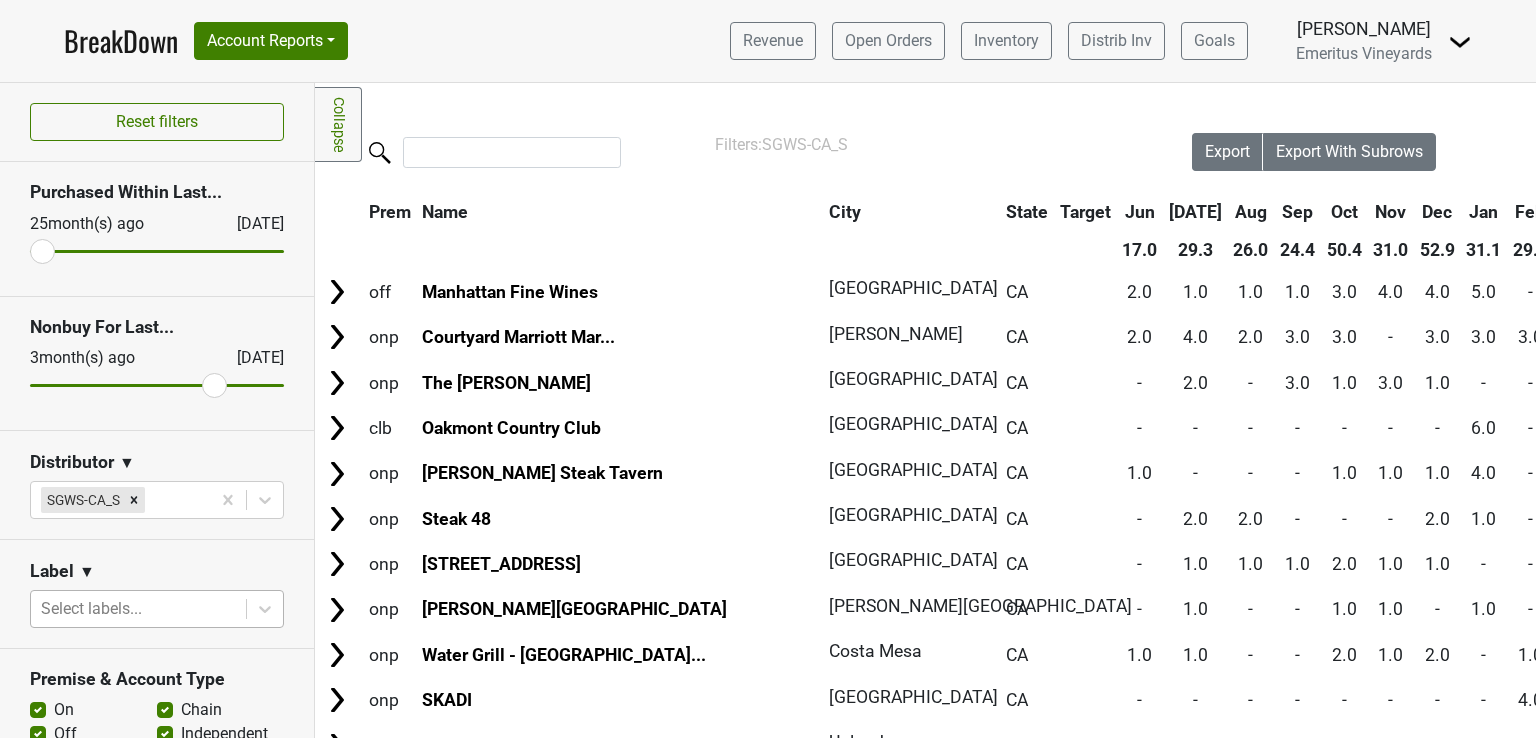 drag, startPoint x: 256, startPoint y: 389, endPoint x: 202, endPoint y: 397, distance: 54.589375 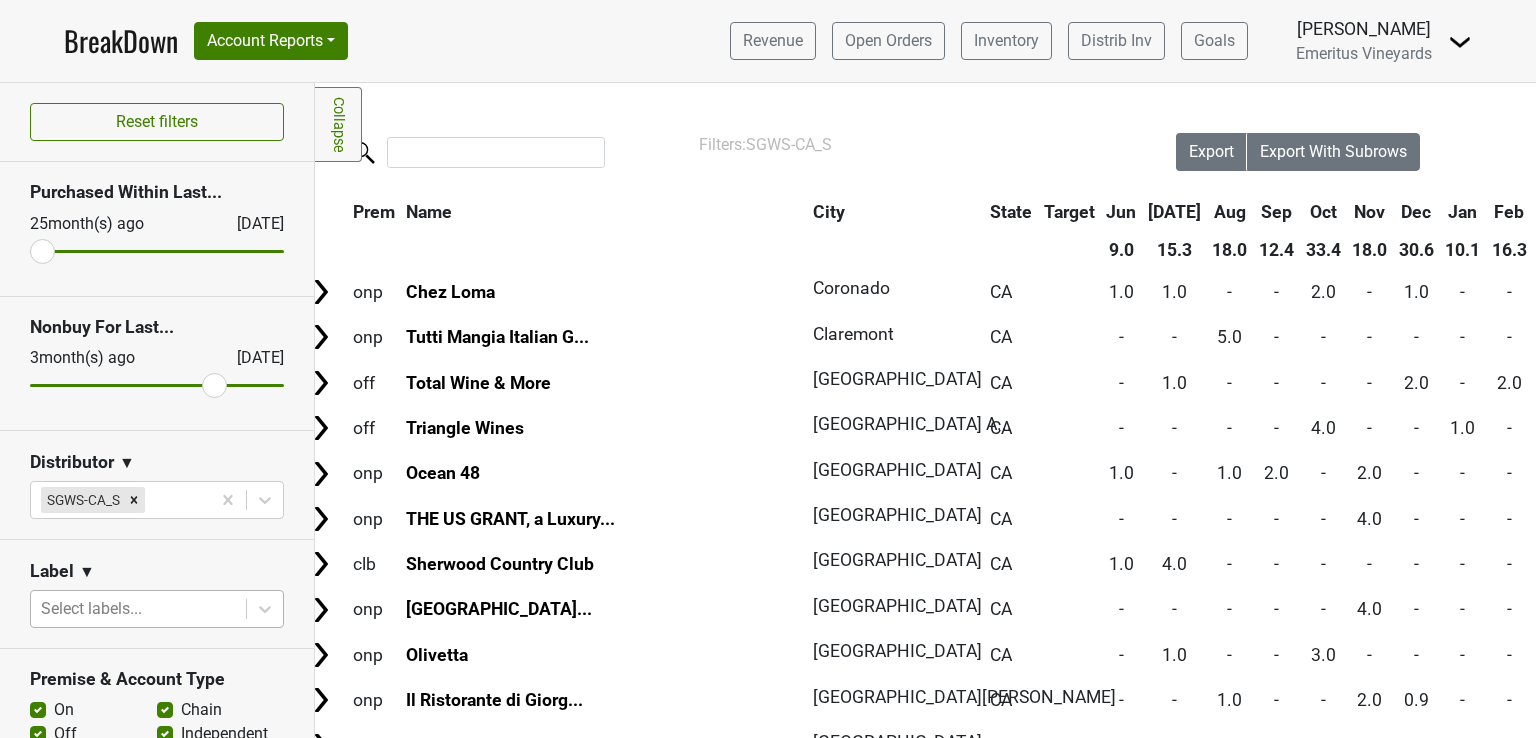 scroll, scrollTop: 0, scrollLeft: 10, axis: horizontal 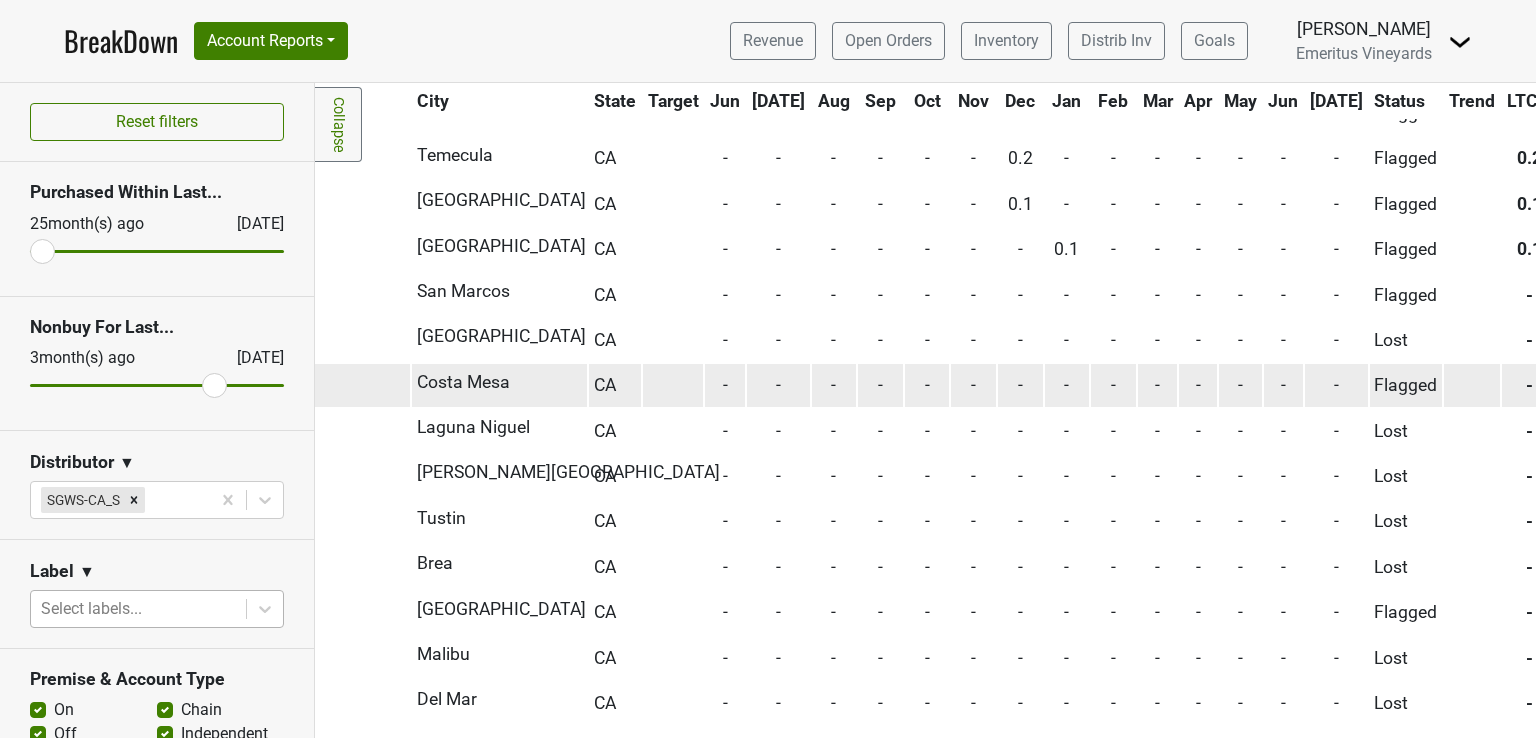 click on "-" at bounding box center (1336, 385) 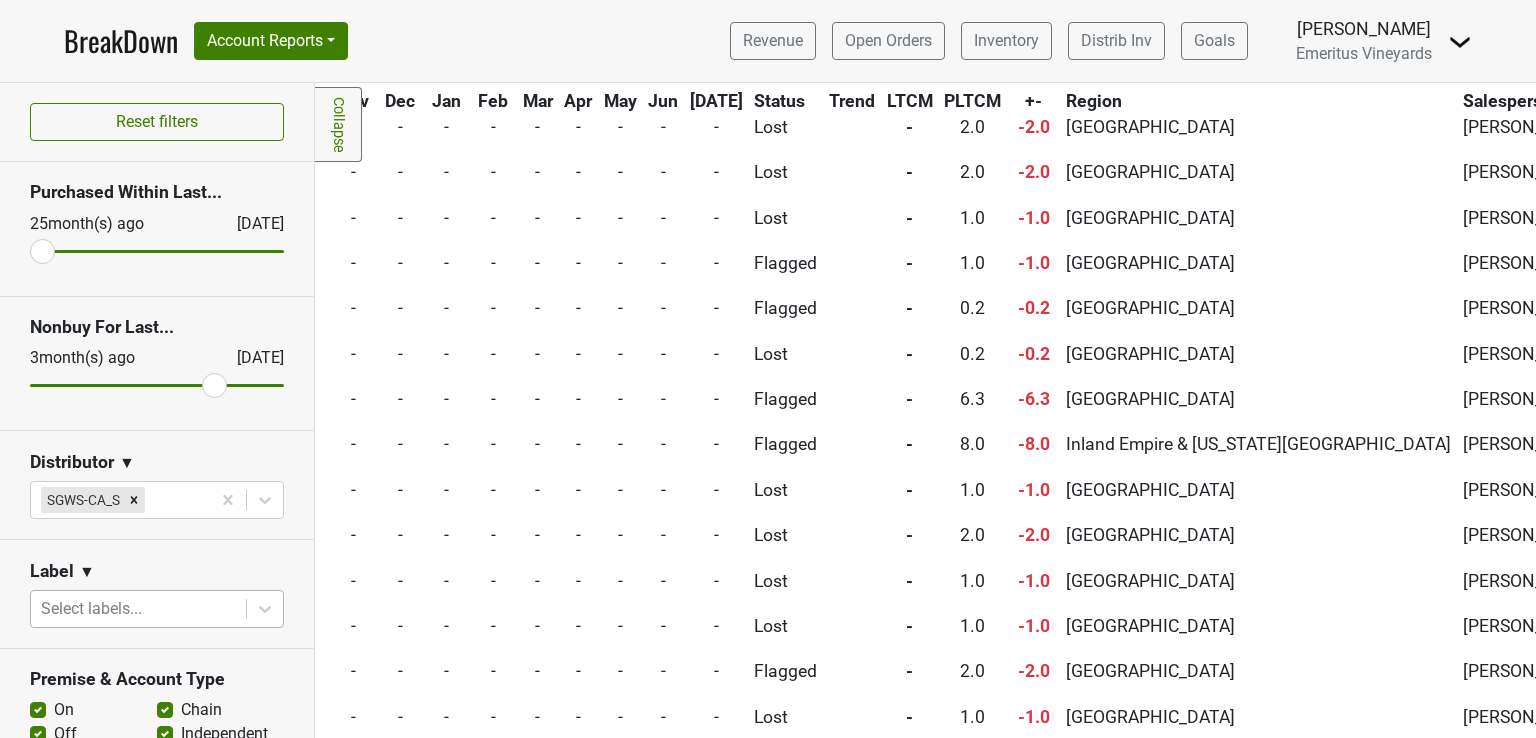 scroll, scrollTop: 4917, scrollLeft: 1032, axis: both 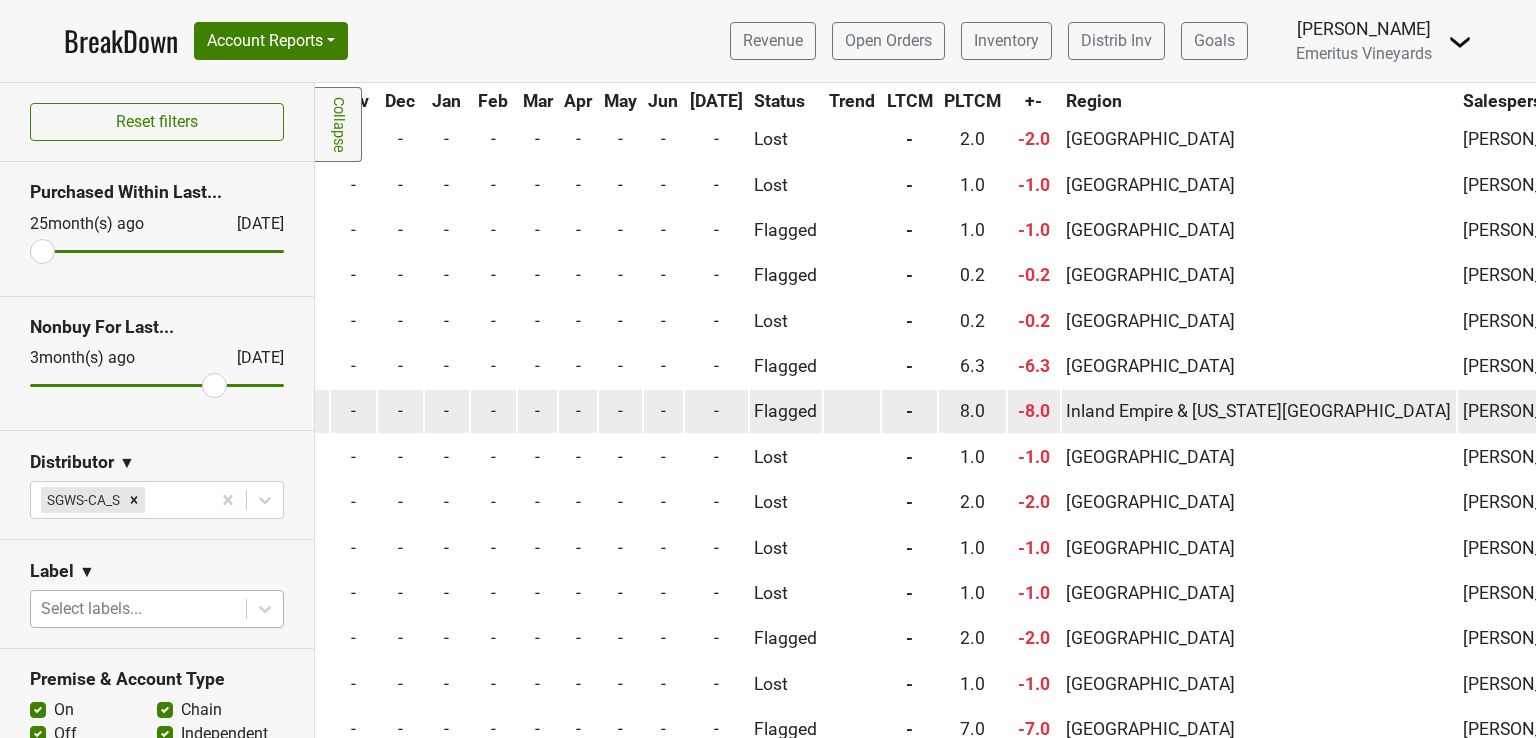 click on "Inland Empire & [US_STATE][GEOGRAPHIC_DATA]" at bounding box center (1259, 411) 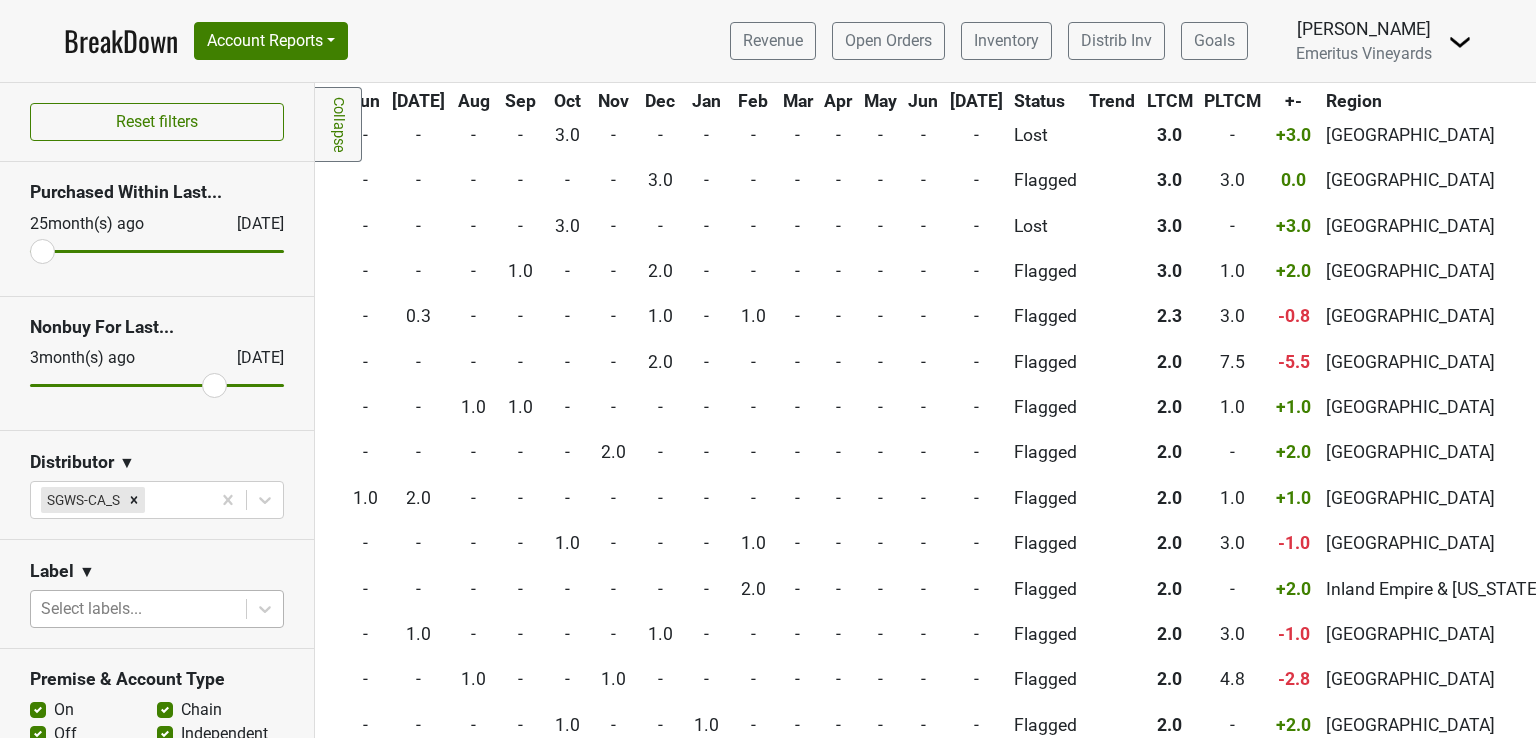 scroll, scrollTop: 0, scrollLeft: 772, axis: horizontal 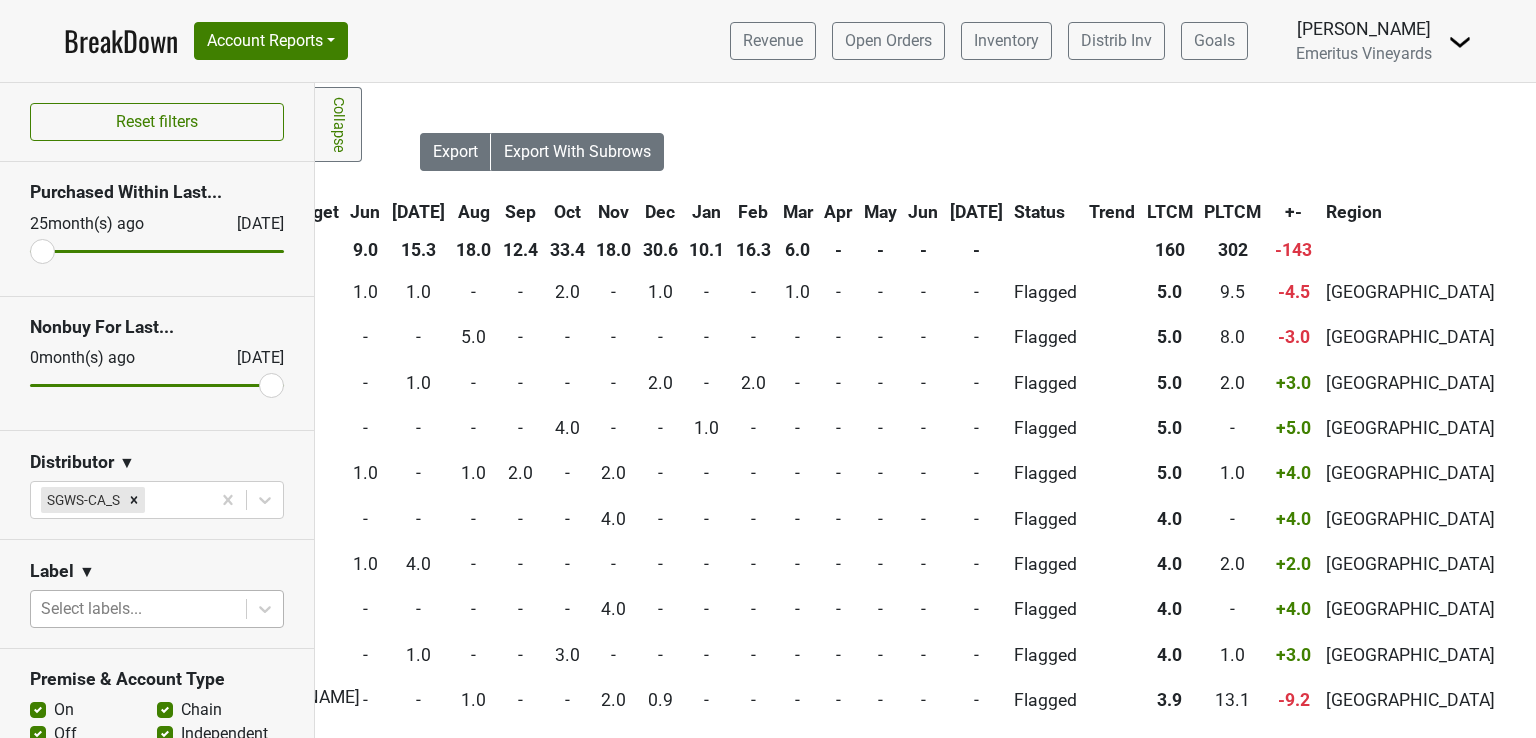 drag, startPoint x: 192, startPoint y: 393, endPoint x: 283, endPoint y: 402, distance: 91.44397 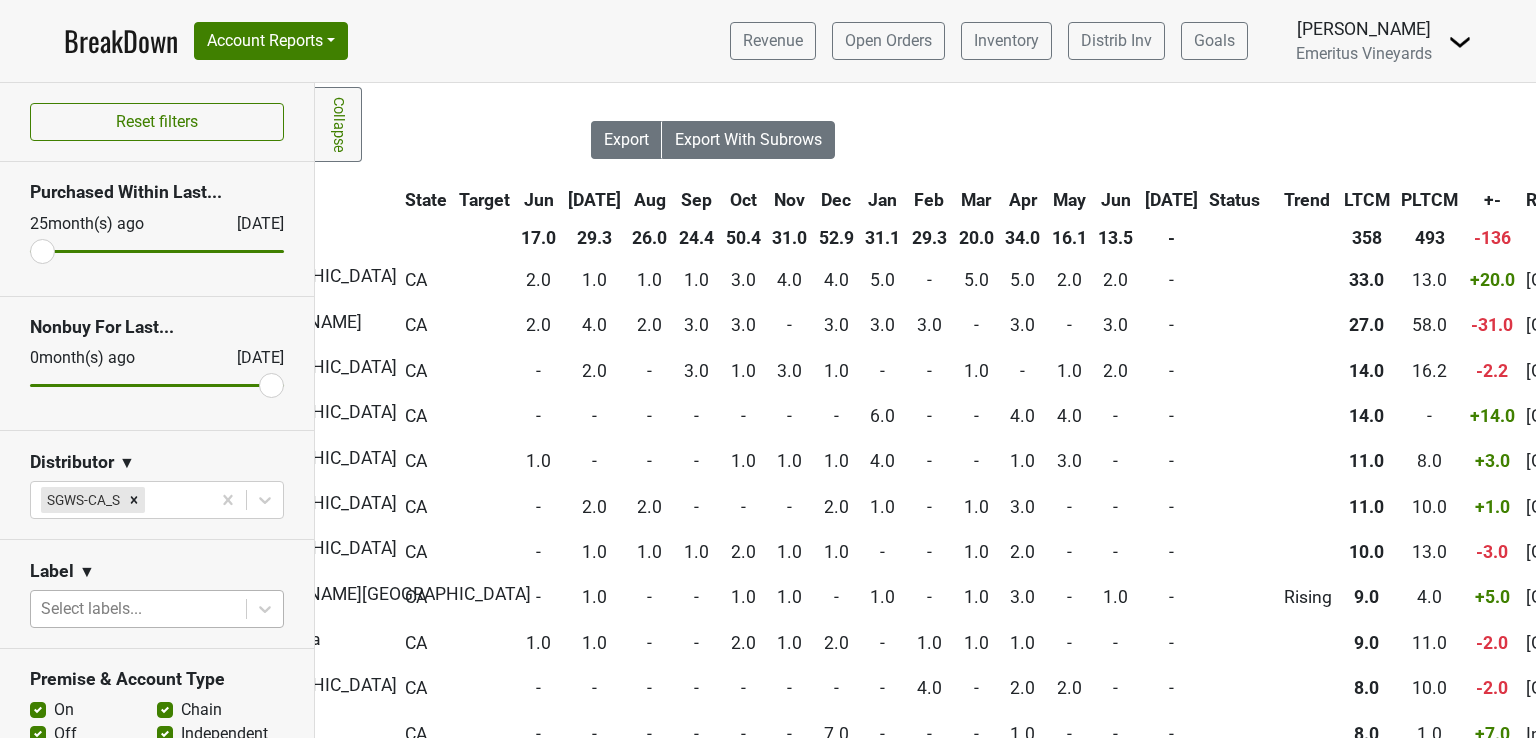 scroll, scrollTop: 0, scrollLeft: 601, axis: horizontal 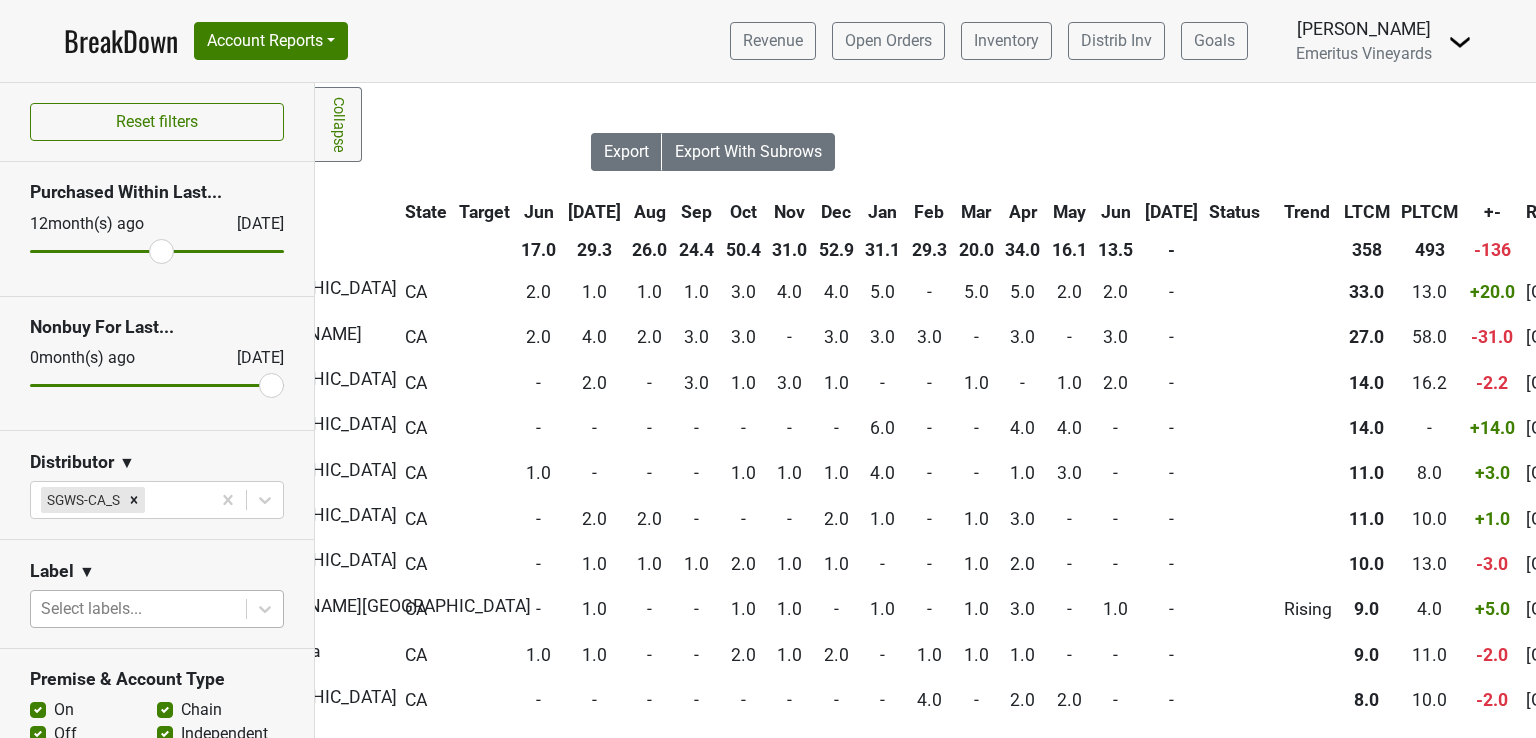 drag, startPoint x: 48, startPoint y: 253, endPoint x: 152, endPoint y: 263, distance: 104.47966 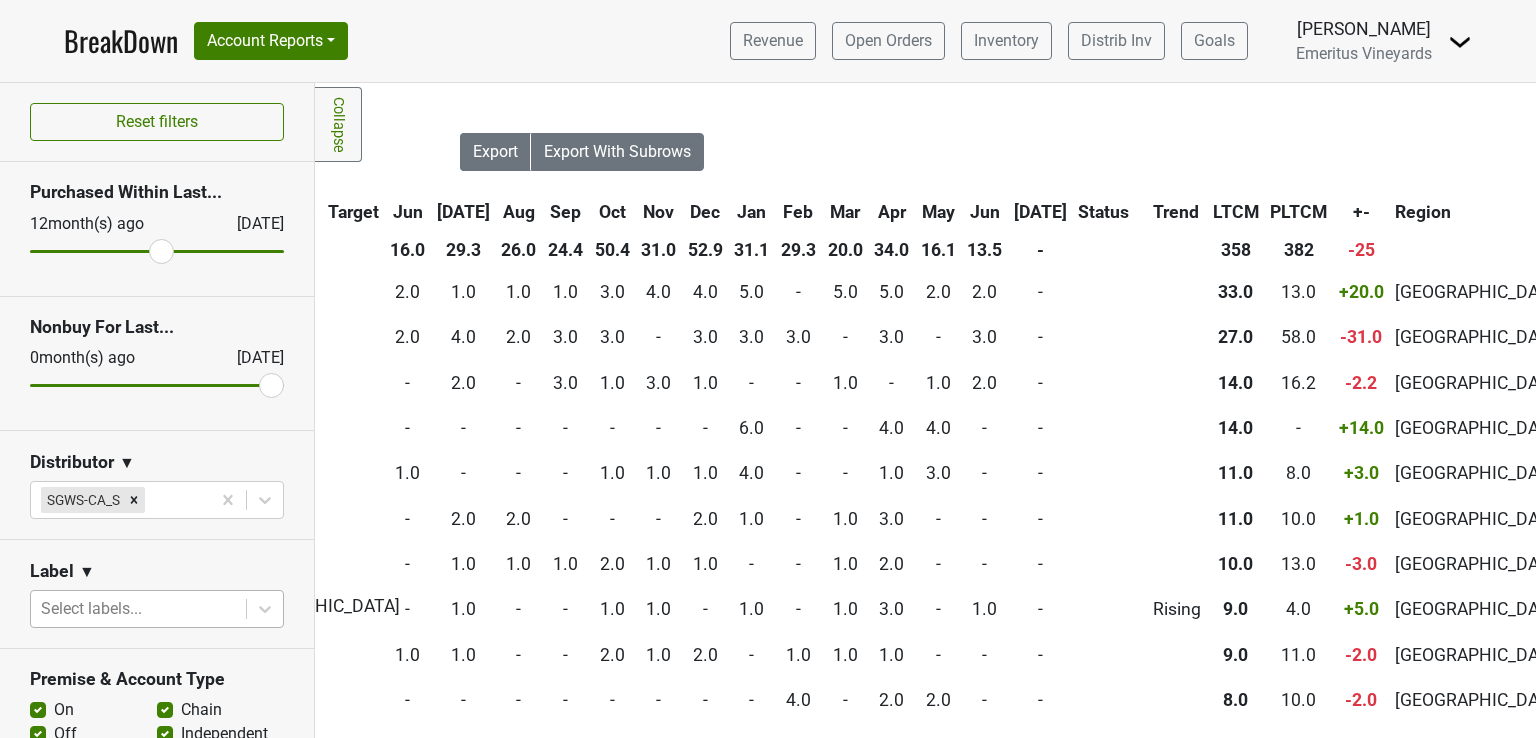 scroll, scrollTop: 0, scrollLeft: 0, axis: both 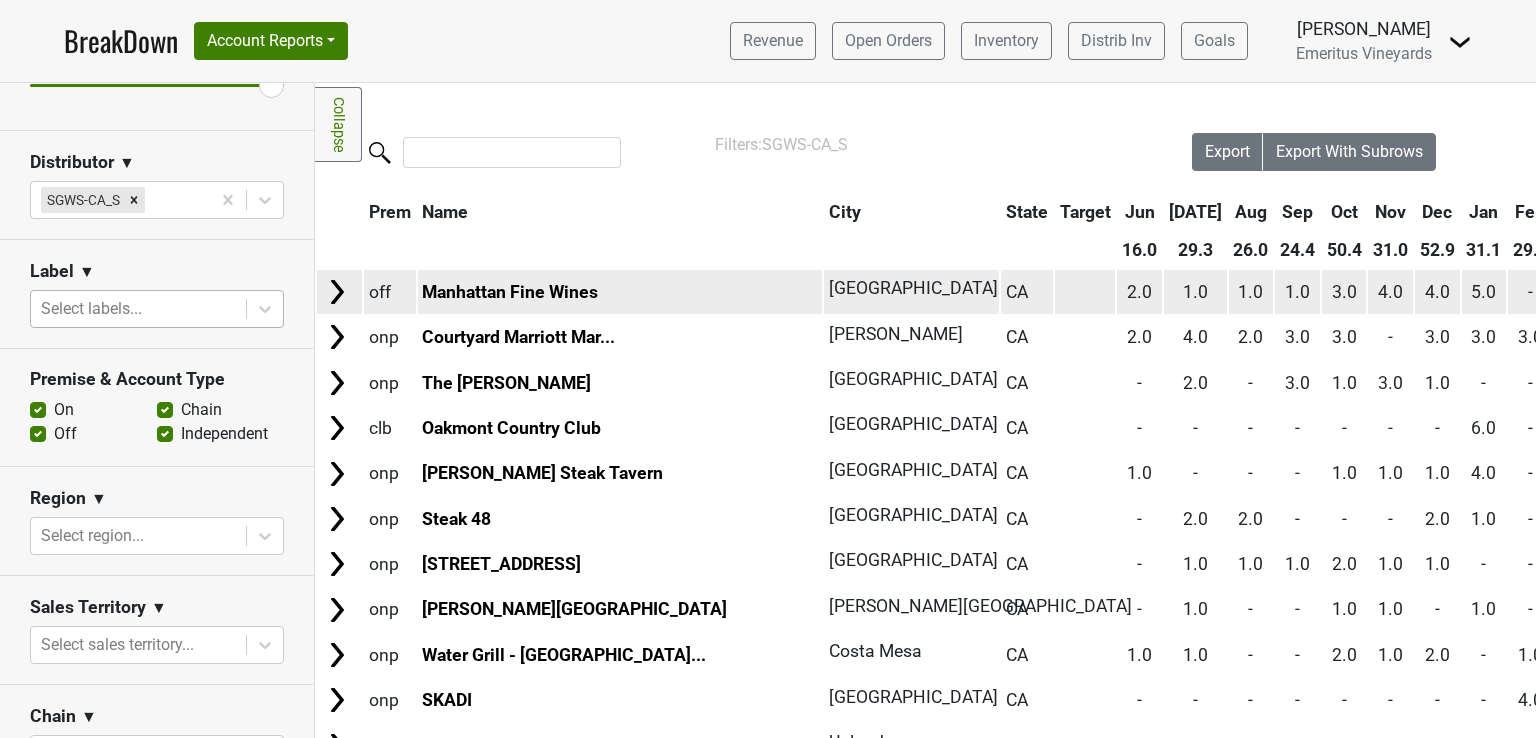 click at bounding box center [337, 292] 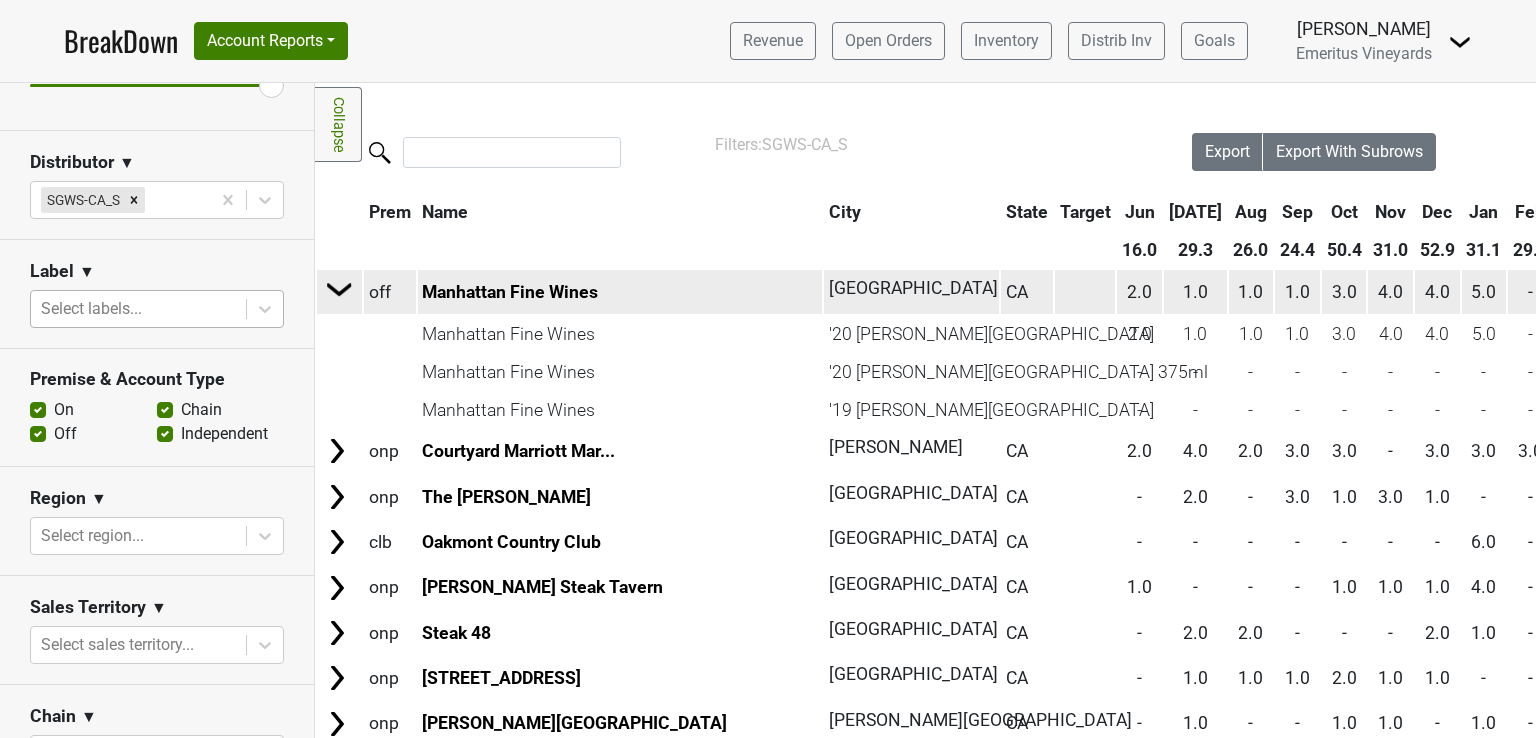click at bounding box center (340, 289) 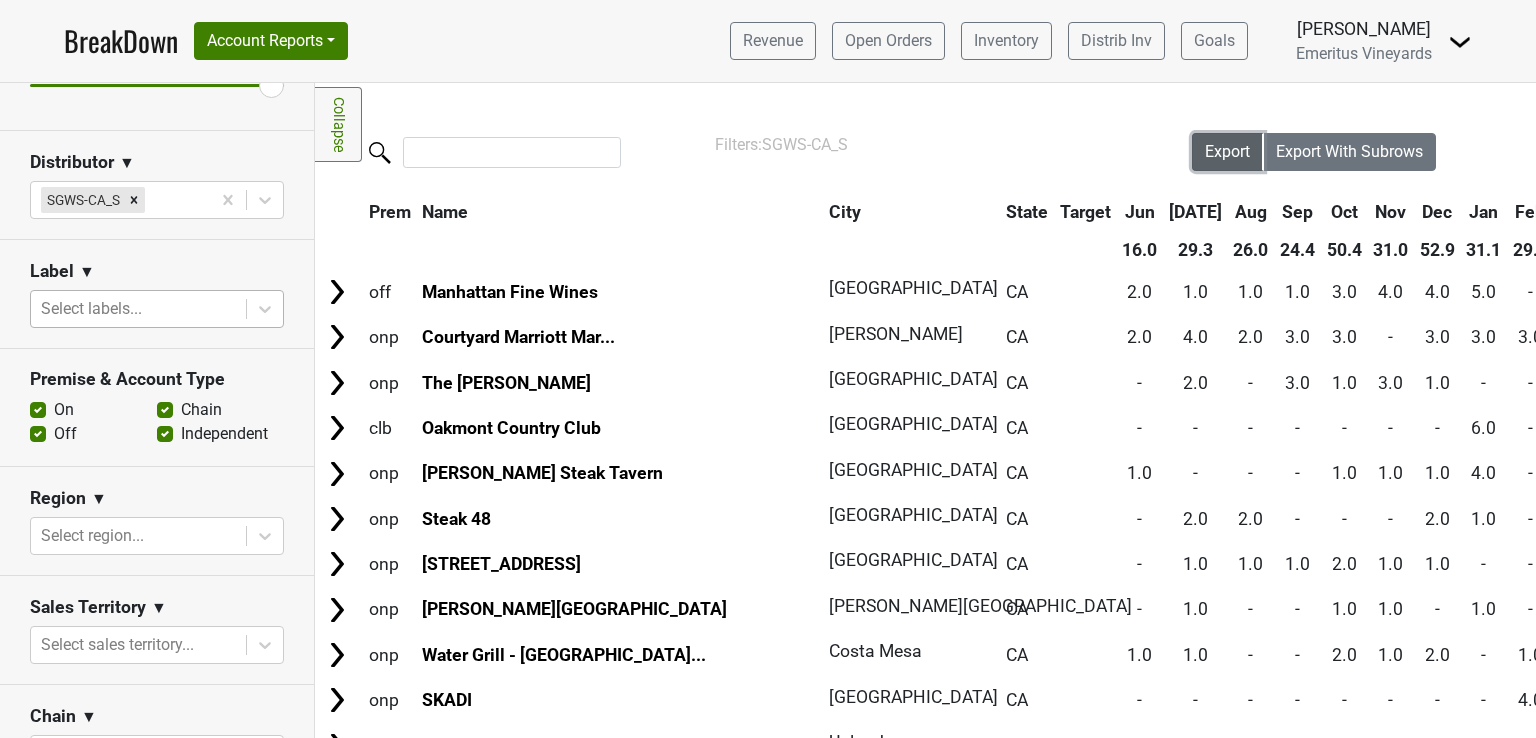 click on "Export" at bounding box center (1227, 151) 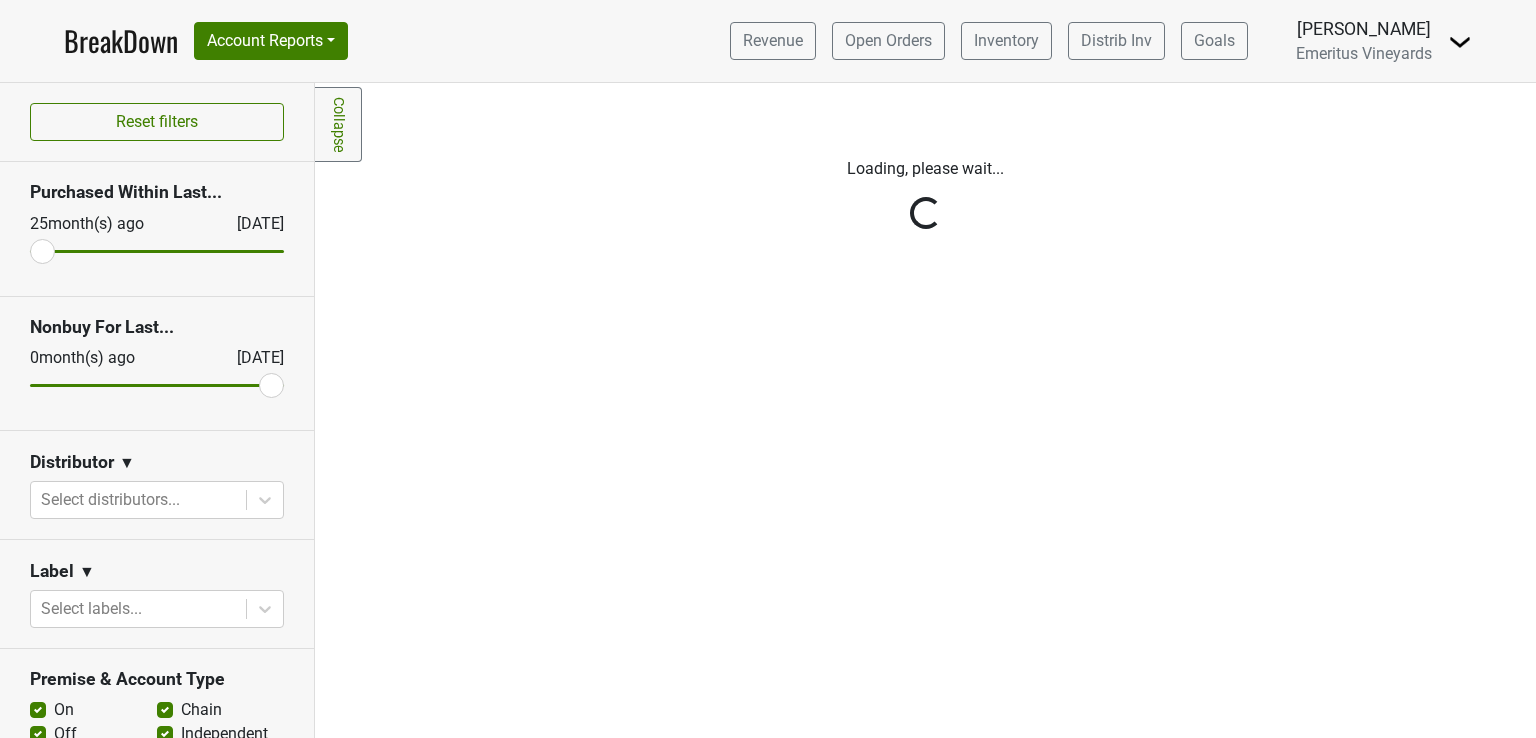 scroll, scrollTop: 0, scrollLeft: 0, axis: both 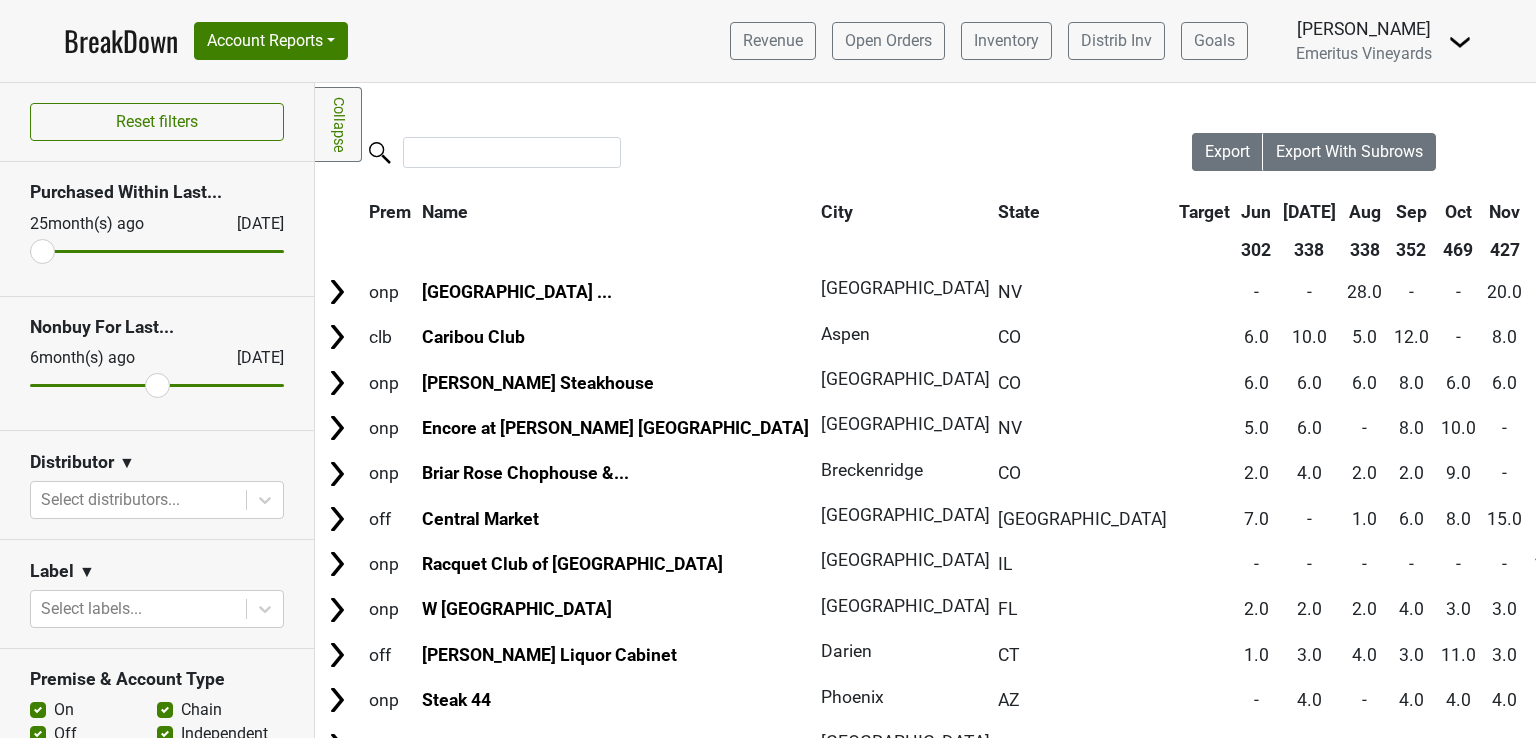 drag, startPoint x: 247, startPoint y: 377, endPoint x: 156, endPoint y: 371, distance: 91.197586 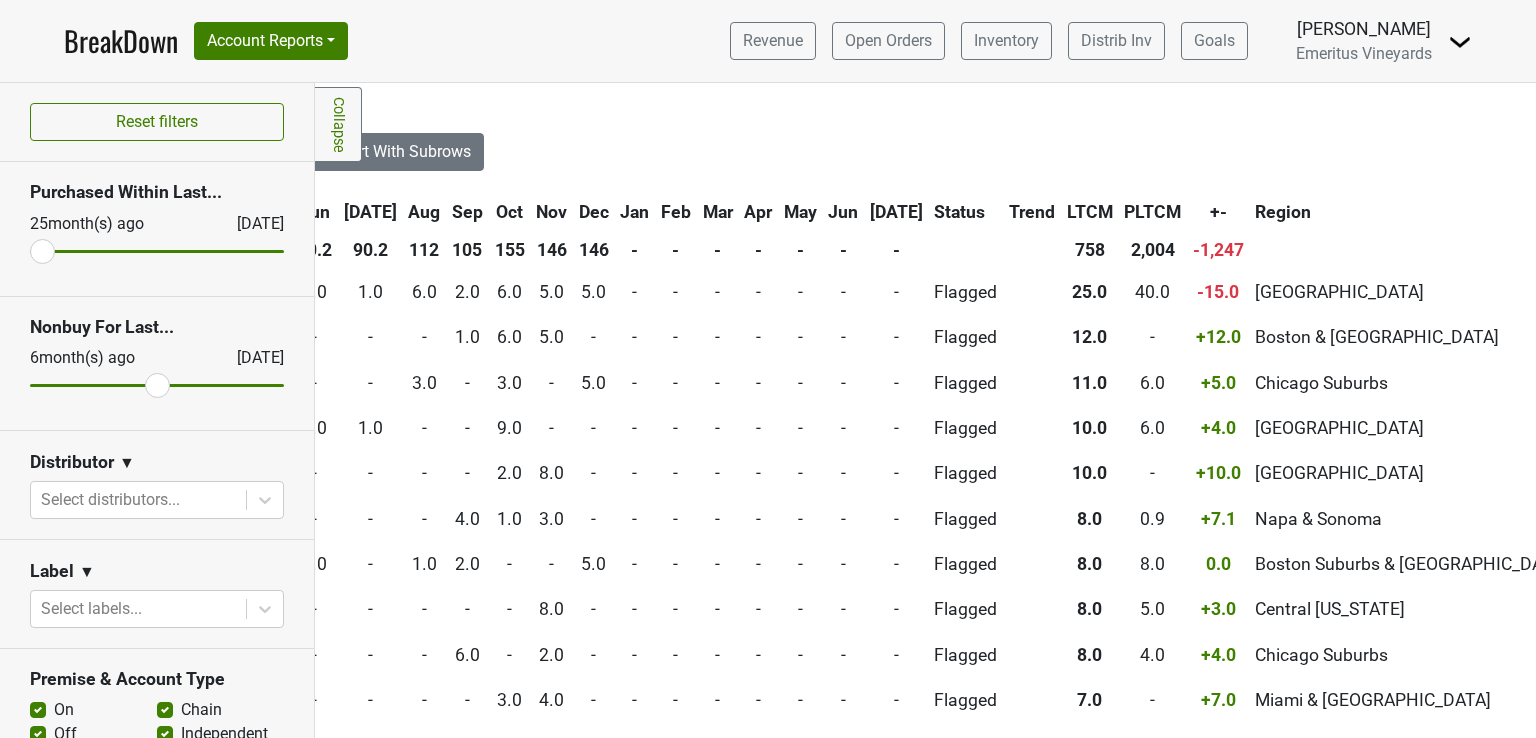 scroll, scrollTop: 0, scrollLeft: 1131, axis: horizontal 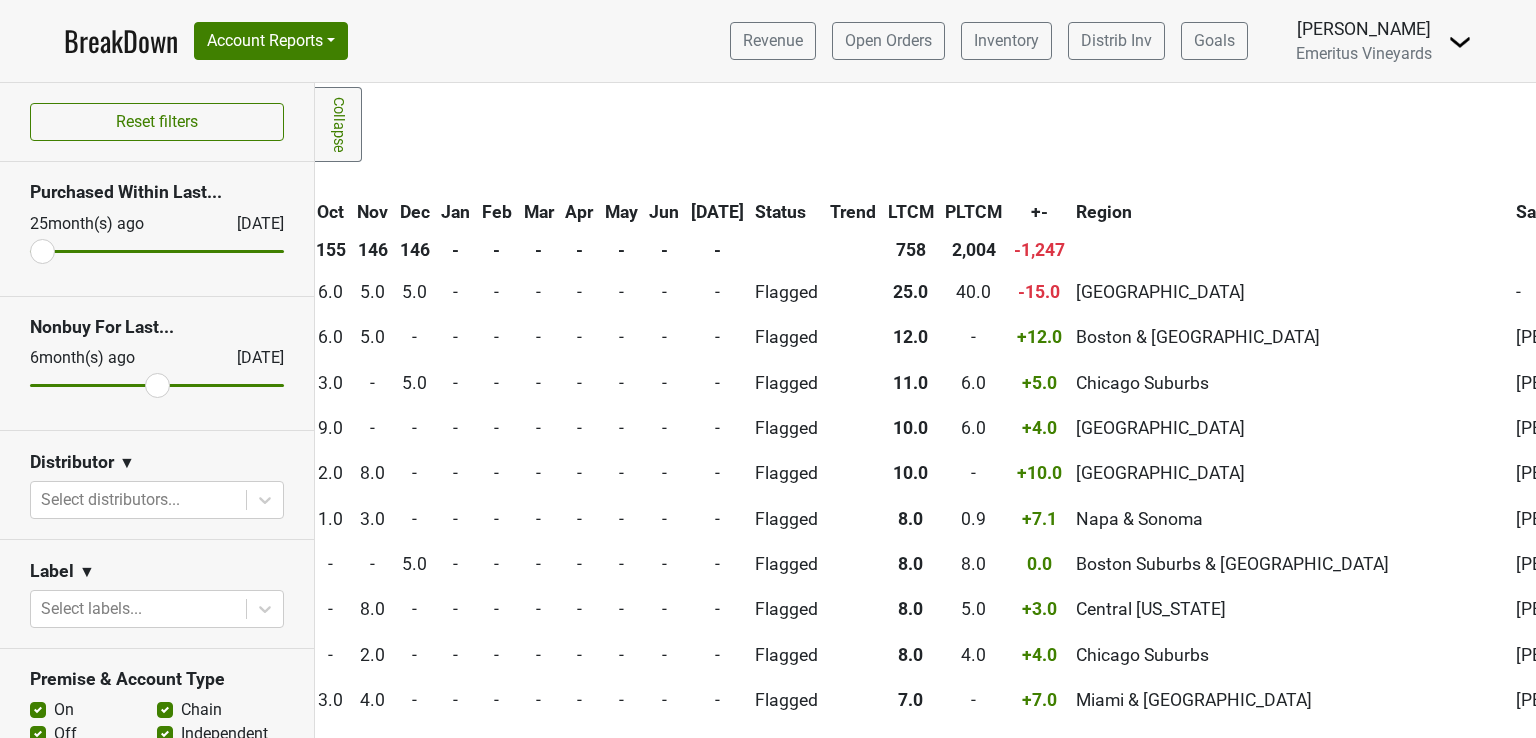 click on "Filters Collapse Loading, please wait...  Please wait, your file is being downloaded... Sorry, something went wrong here. Please check your Downloads folder for your file!   Export   Export With Subrows     Prem Name City State Target Jun Jul Aug Sep Oct Nov Dec Jan Feb Mar Apr May Jun Jul Status Trend LTCM PLTCM +- Region Salesperson Address             80.2 90.2 112 105 155 146 146 - - - - - - -     758 2,004
-1,247
onp
Disney's Contemporary ...
Orlando
FL
2.0
1.0
6.0
2.0
Flagged onp Flagged off Flagged onp Flagged off off" at bounding box center (925, 410) 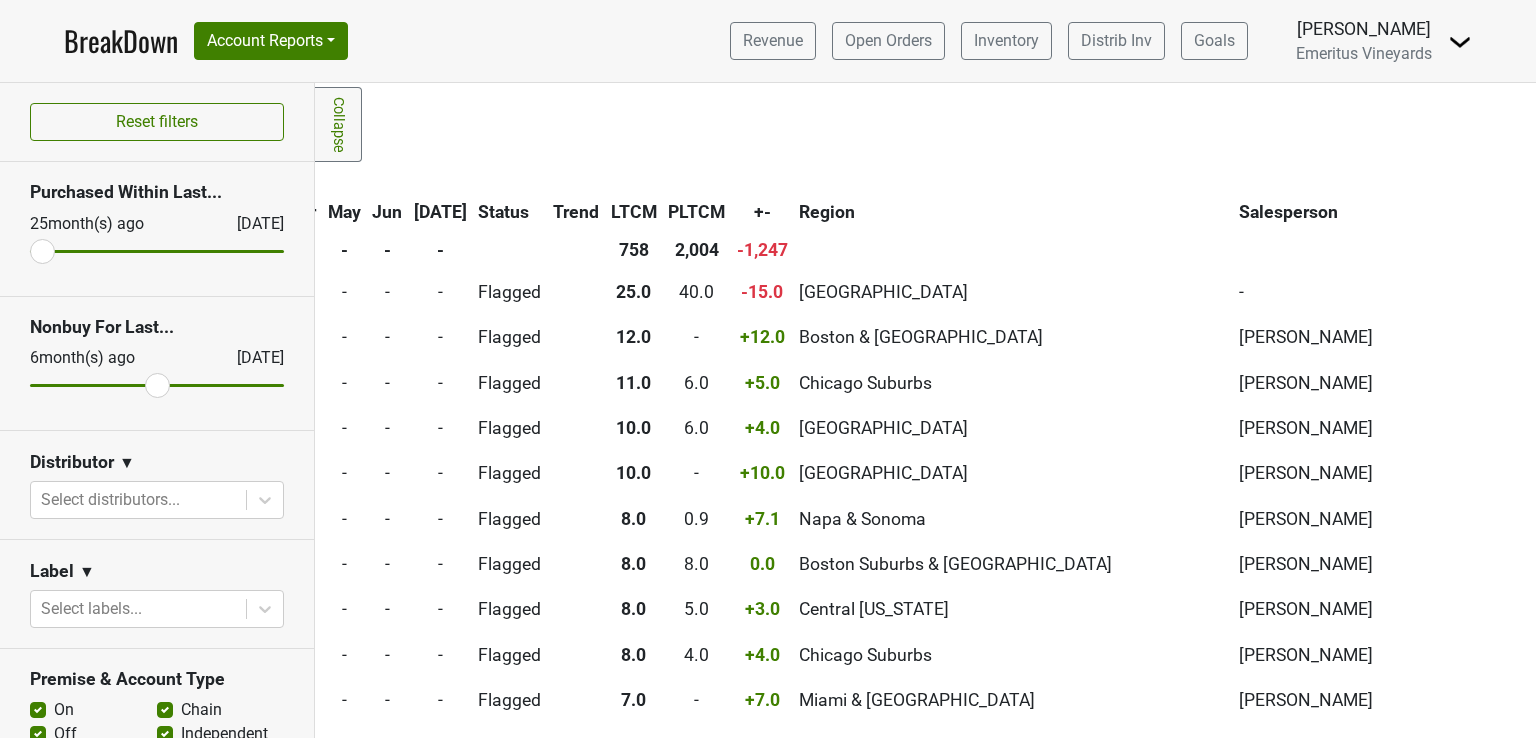 scroll, scrollTop: 0, scrollLeft: 0, axis: both 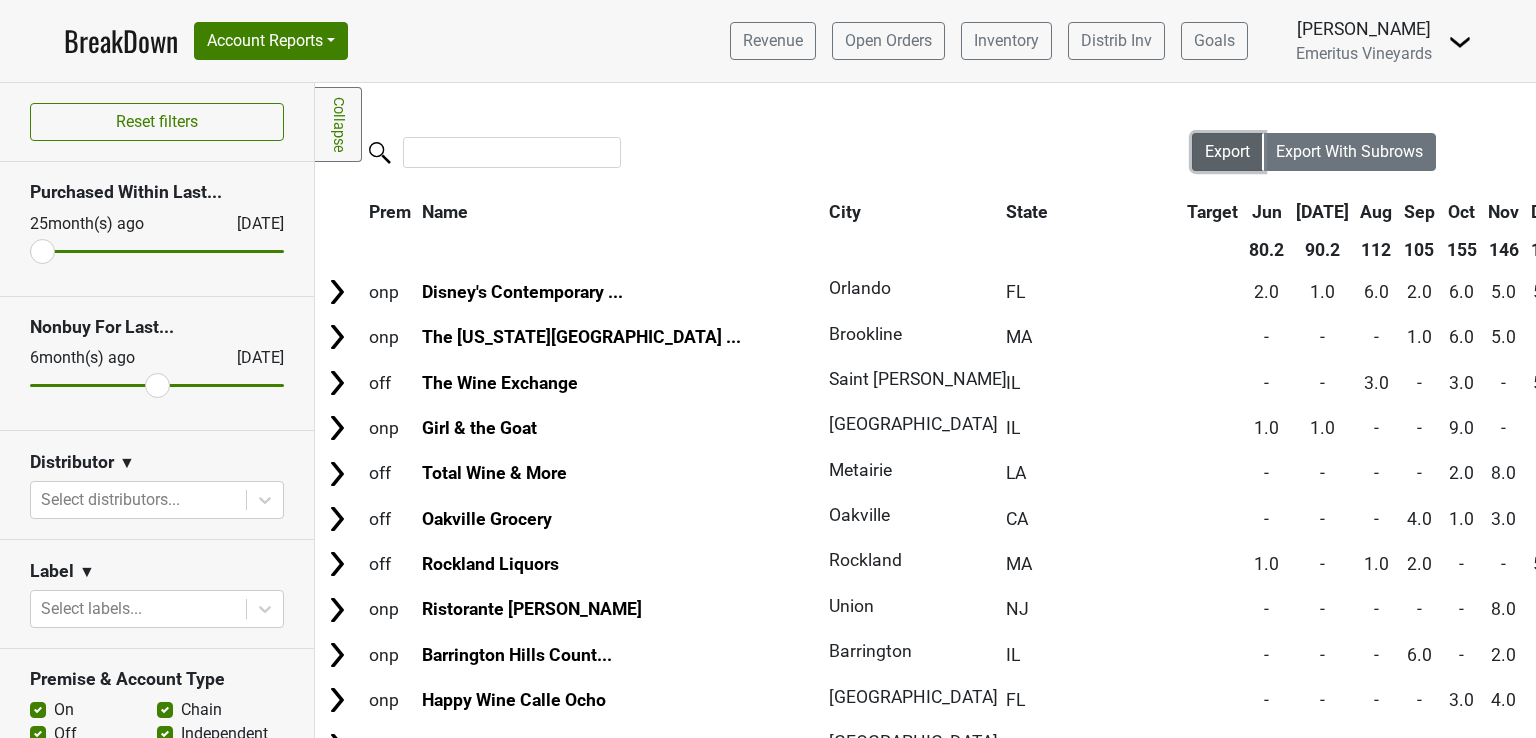 click on "Export" at bounding box center (1227, 151) 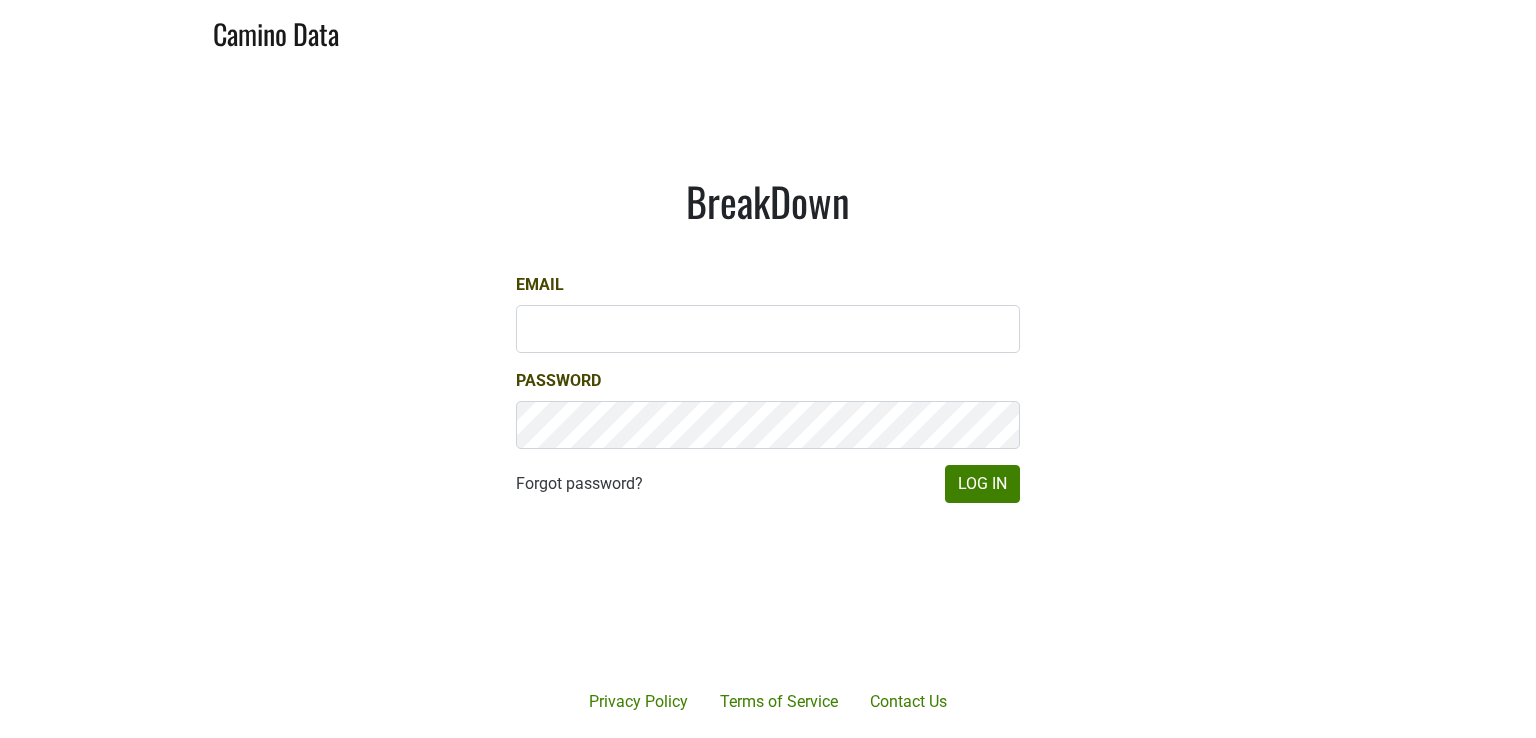 scroll, scrollTop: 0, scrollLeft: 0, axis: both 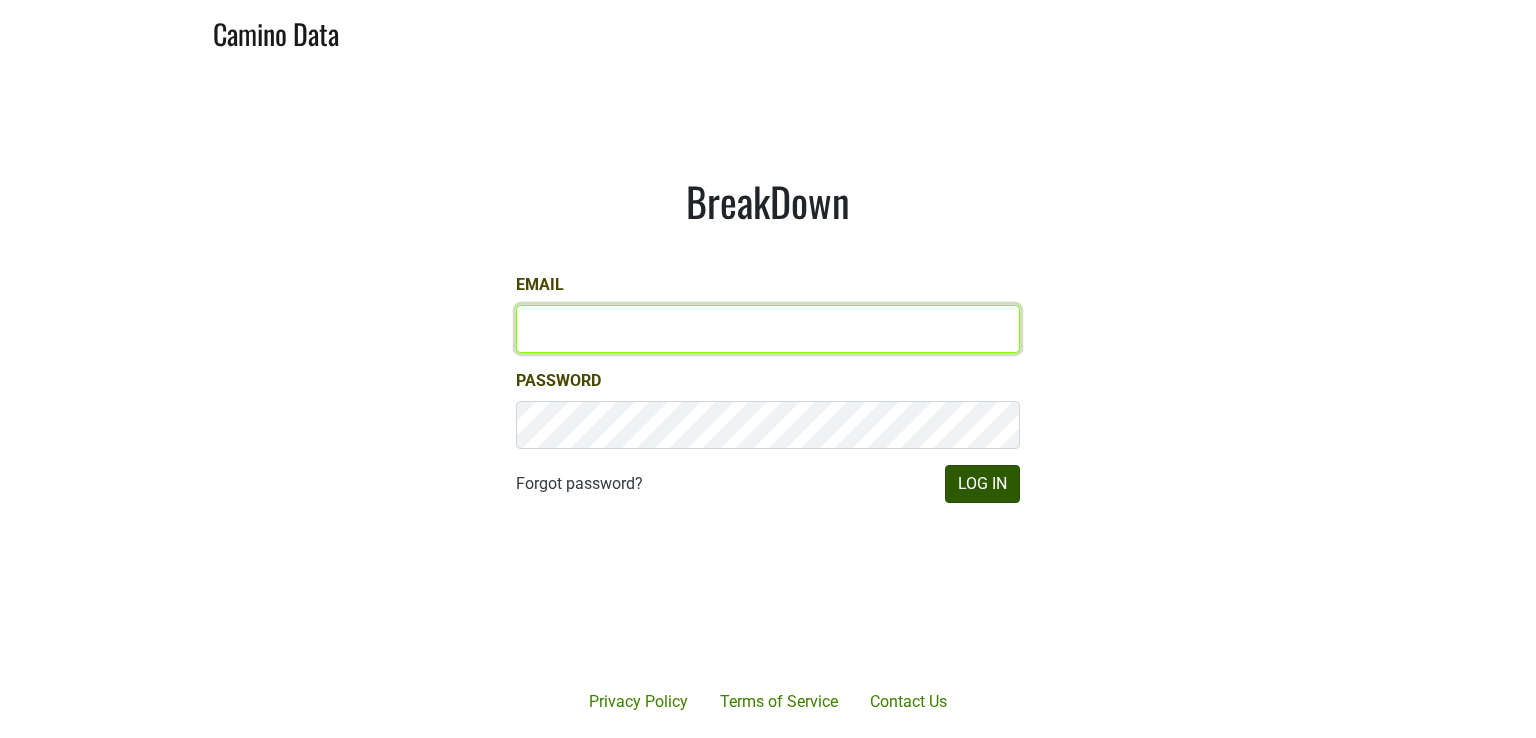 type on "[PERSON_NAME][EMAIL_ADDRESS][DOMAIN_NAME]" 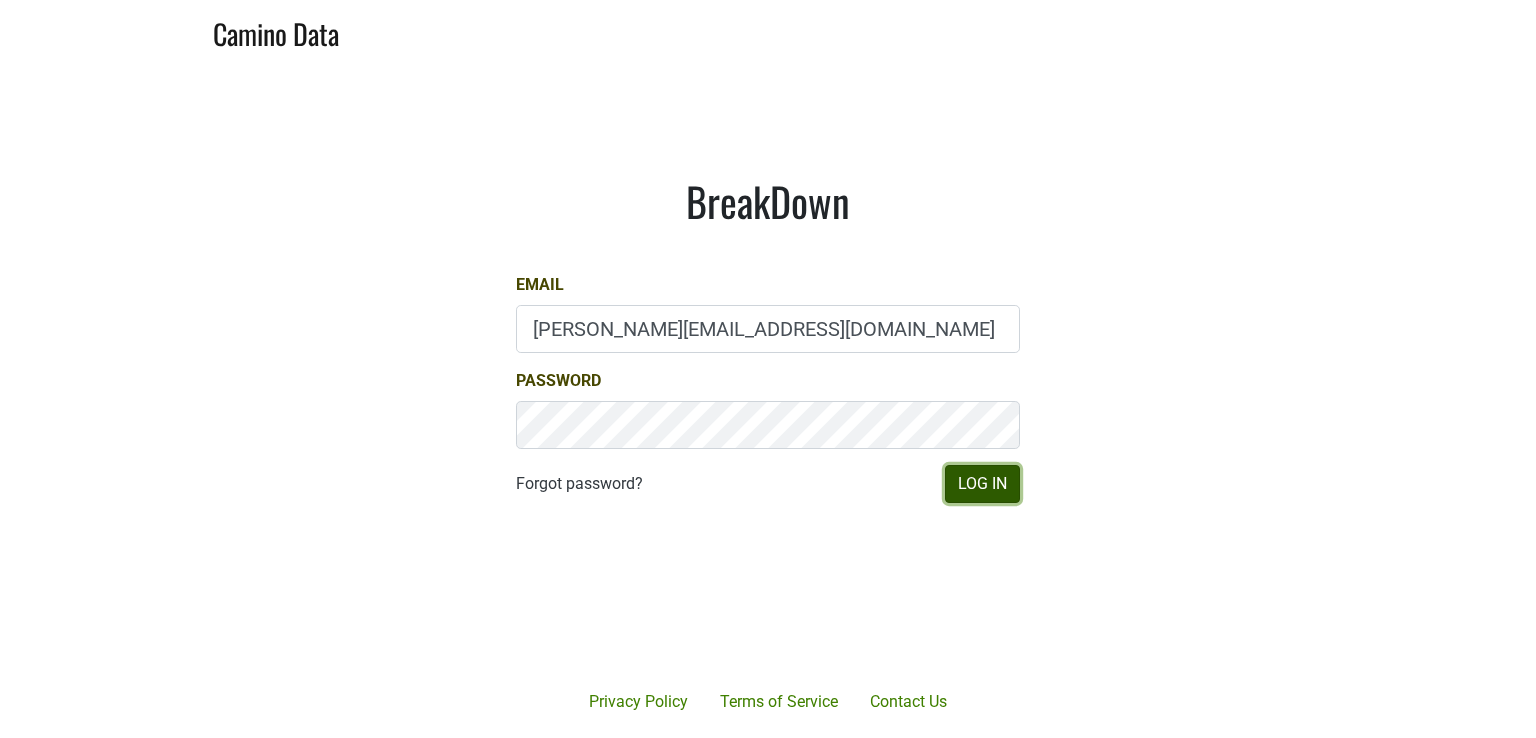 click on "Log In" at bounding box center [982, 484] 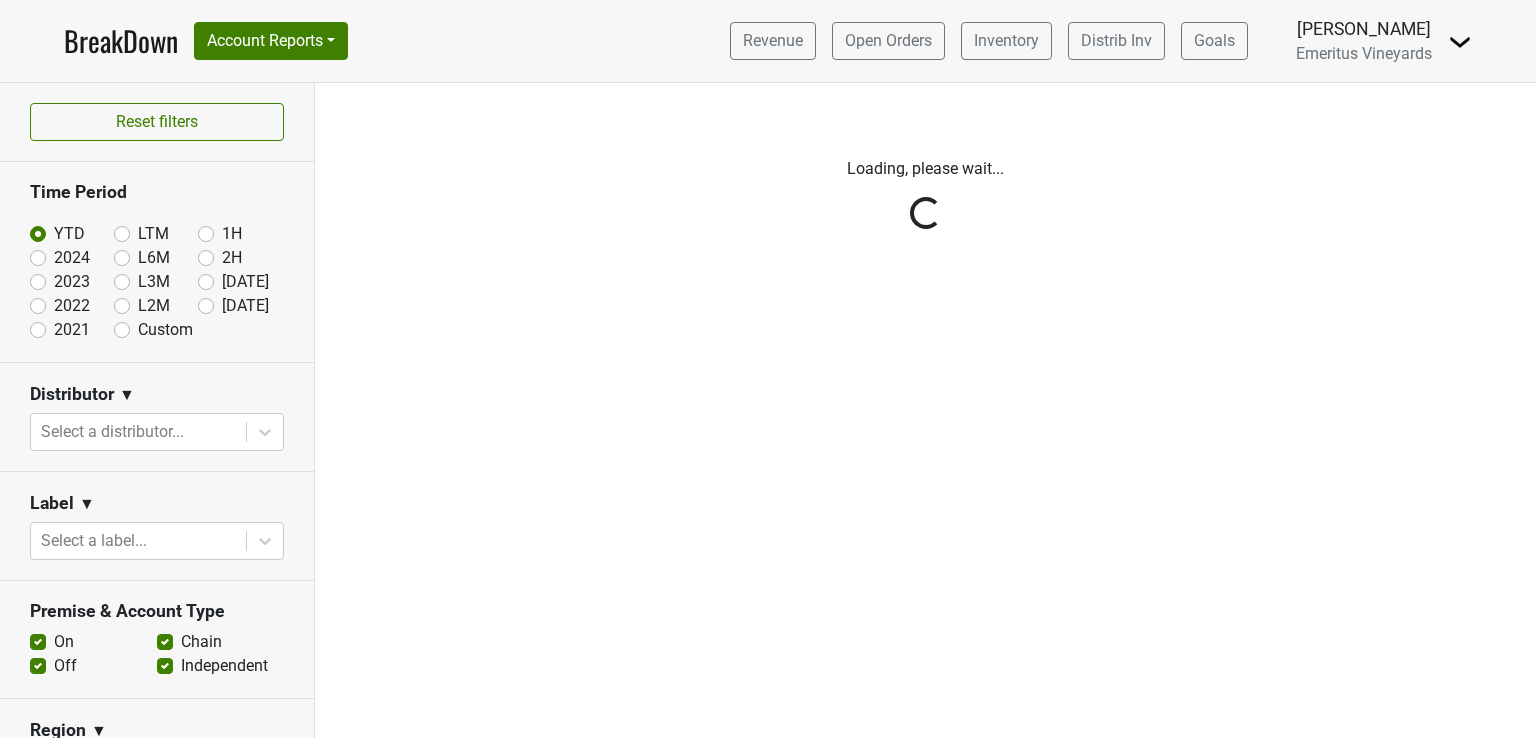 scroll, scrollTop: 0, scrollLeft: 0, axis: both 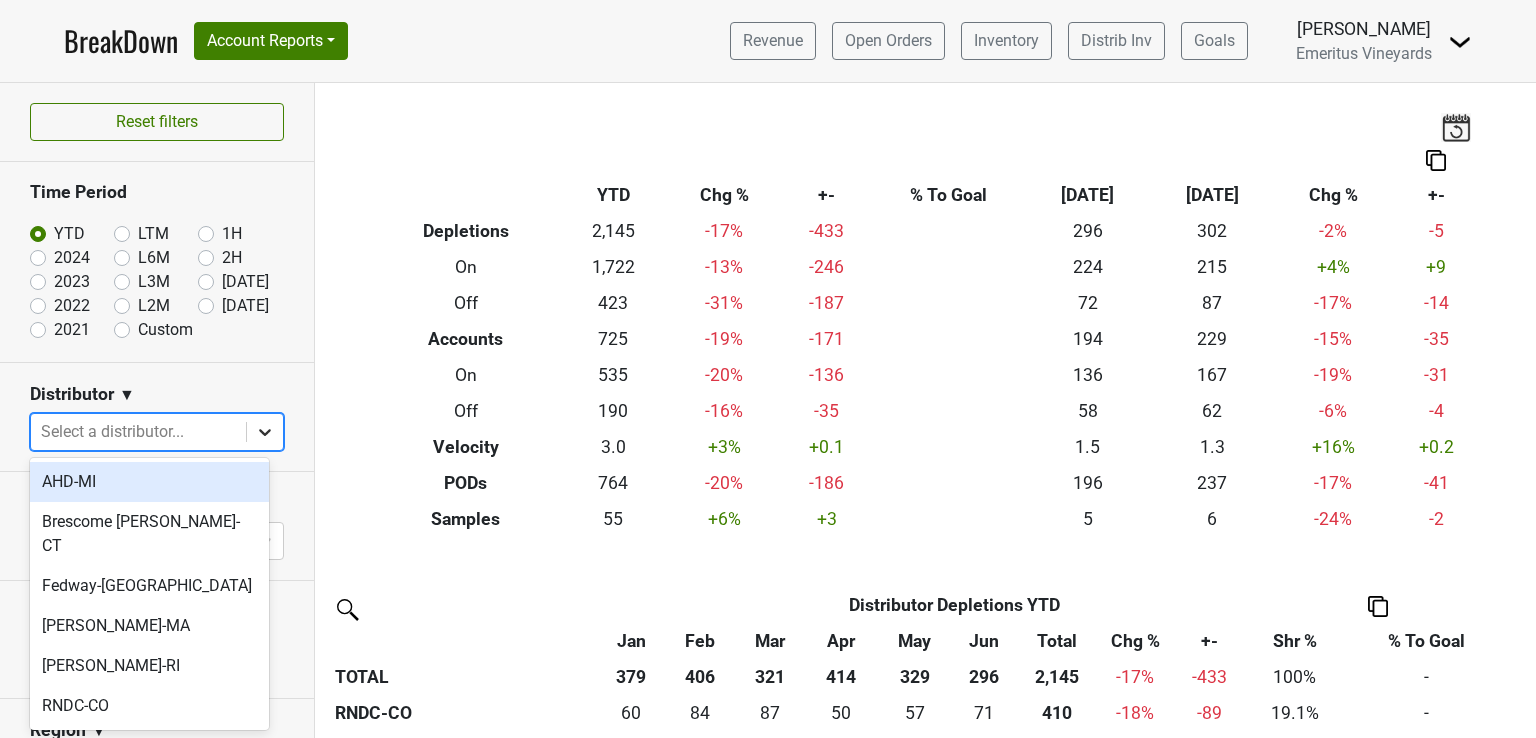 click 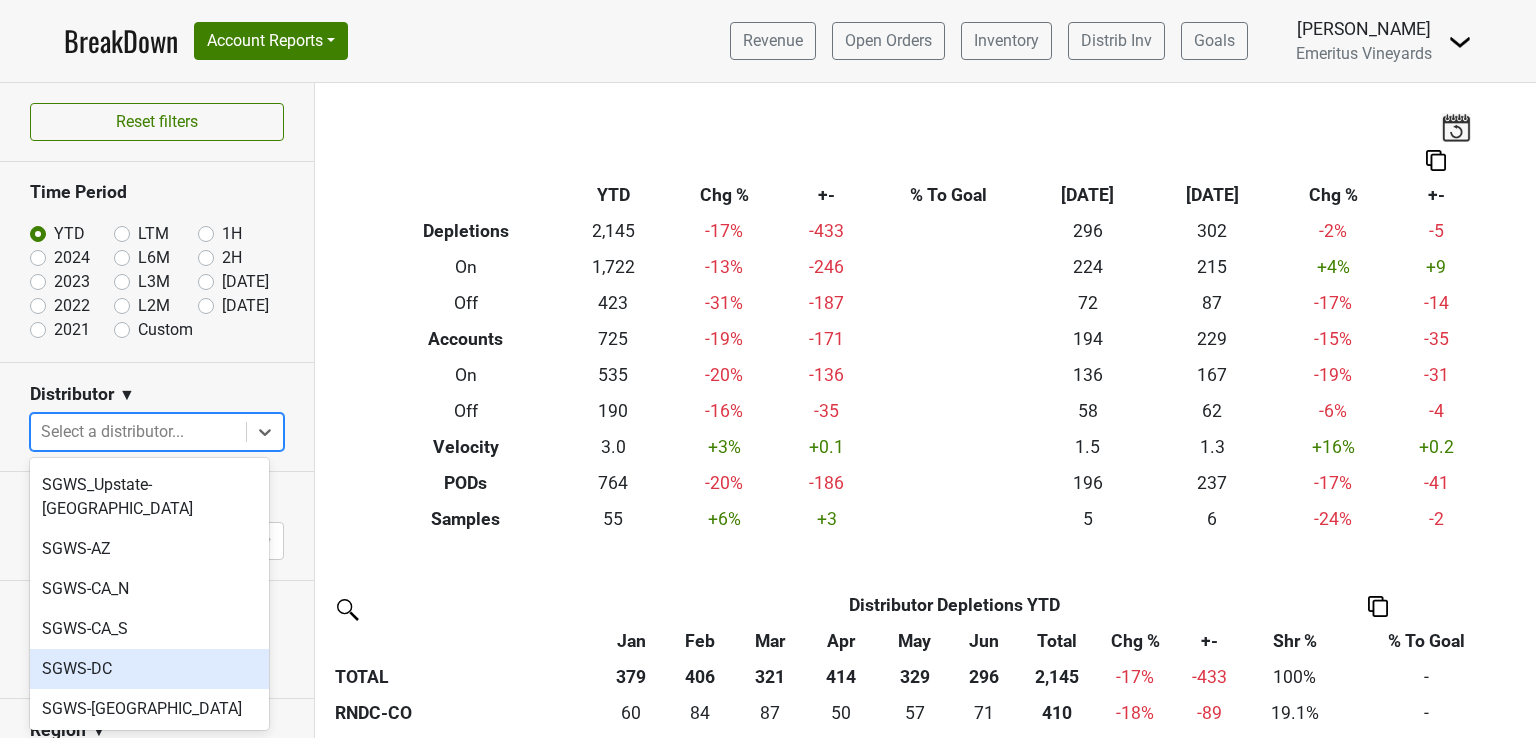 scroll, scrollTop: 476, scrollLeft: 0, axis: vertical 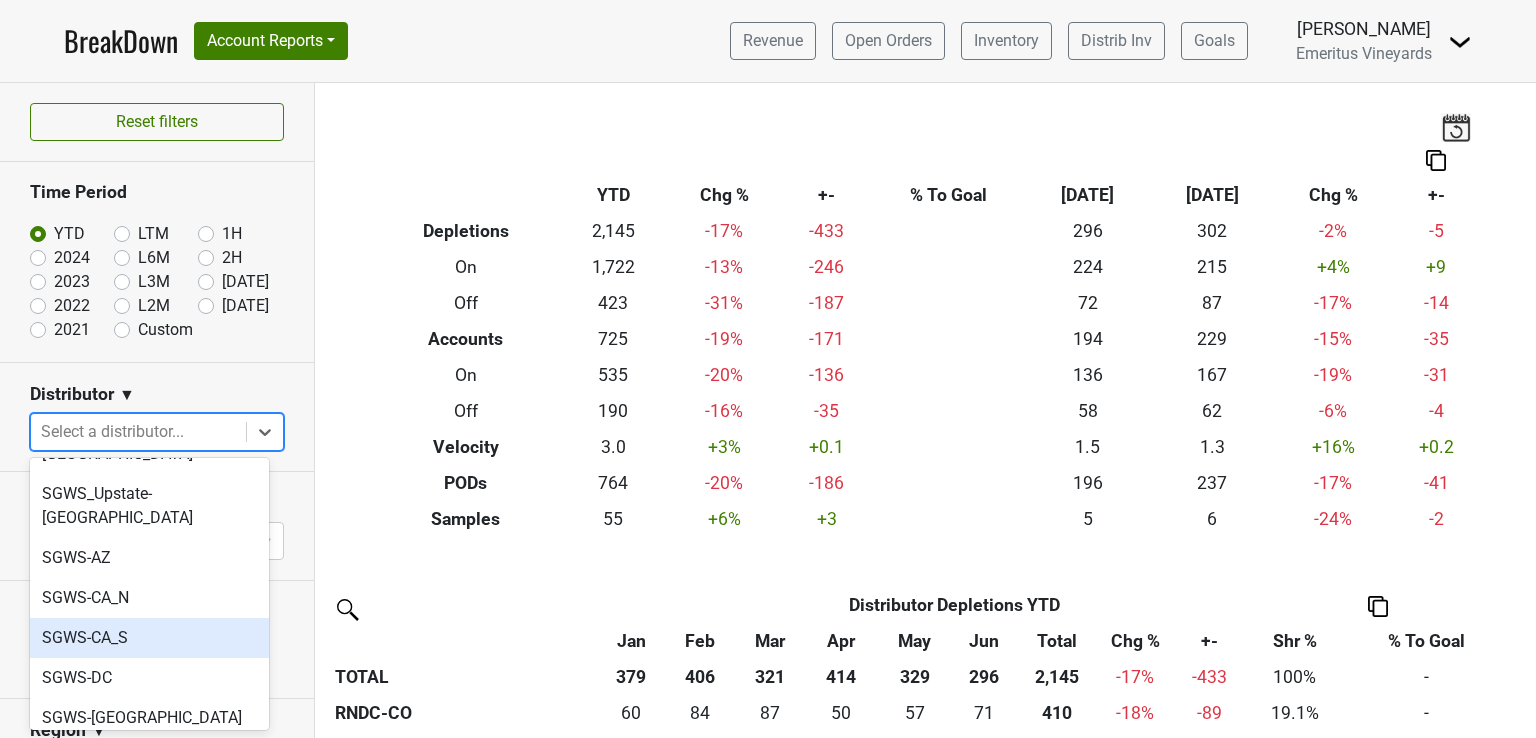 click on "SGWS-CA_S" at bounding box center [149, 638] 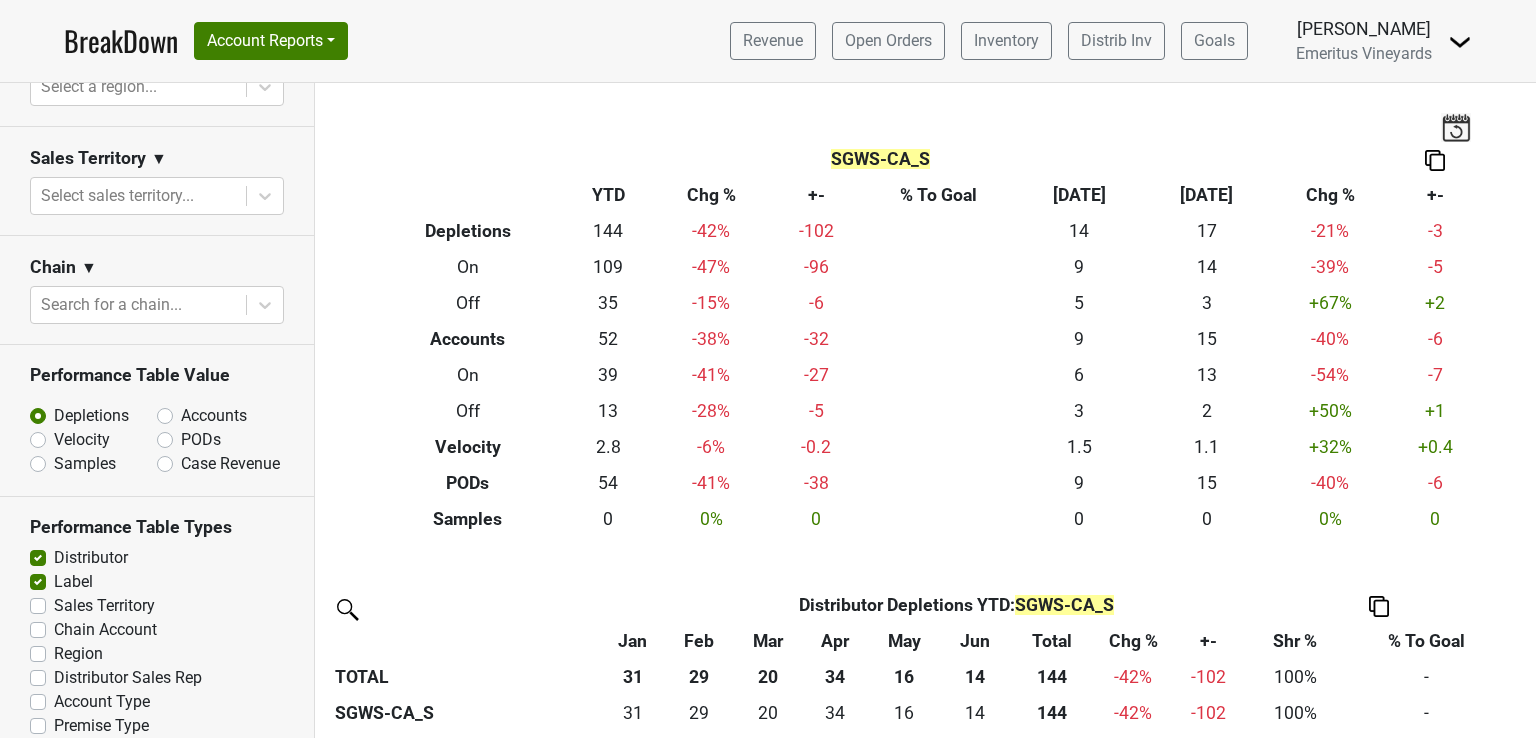 scroll, scrollTop: 692, scrollLeft: 0, axis: vertical 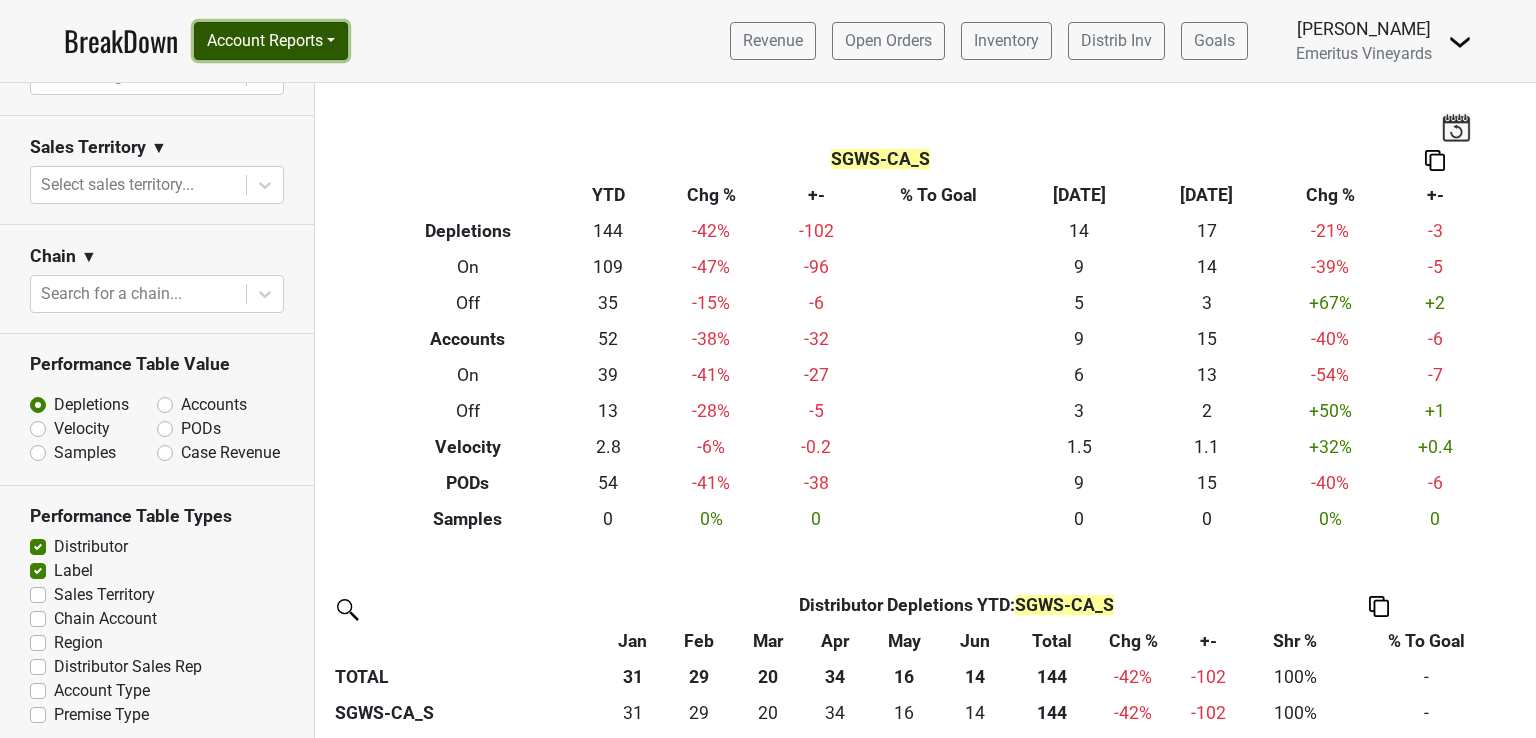 click on "Account Reports" at bounding box center (271, 41) 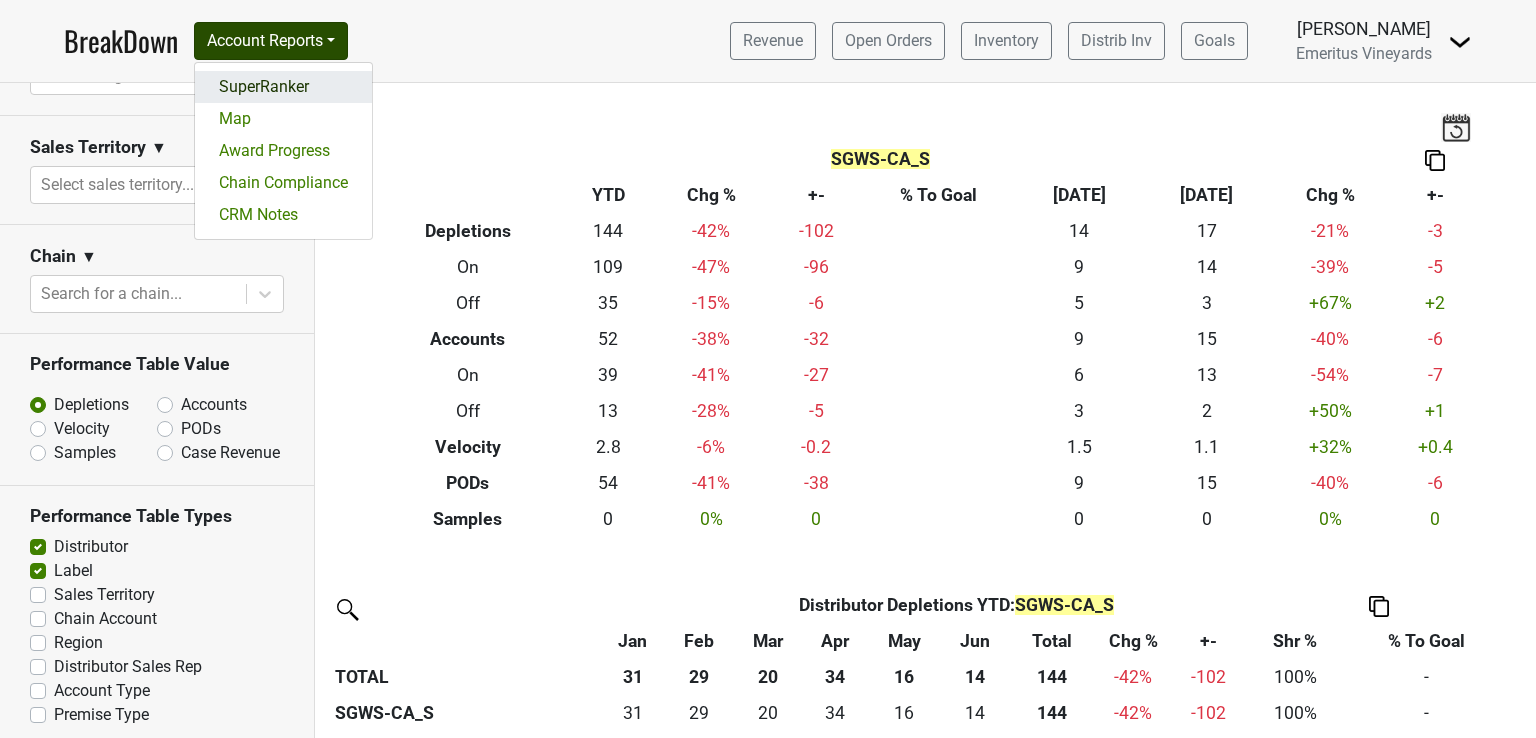 click on "SuperRanker" at bounding box center [283, 87] 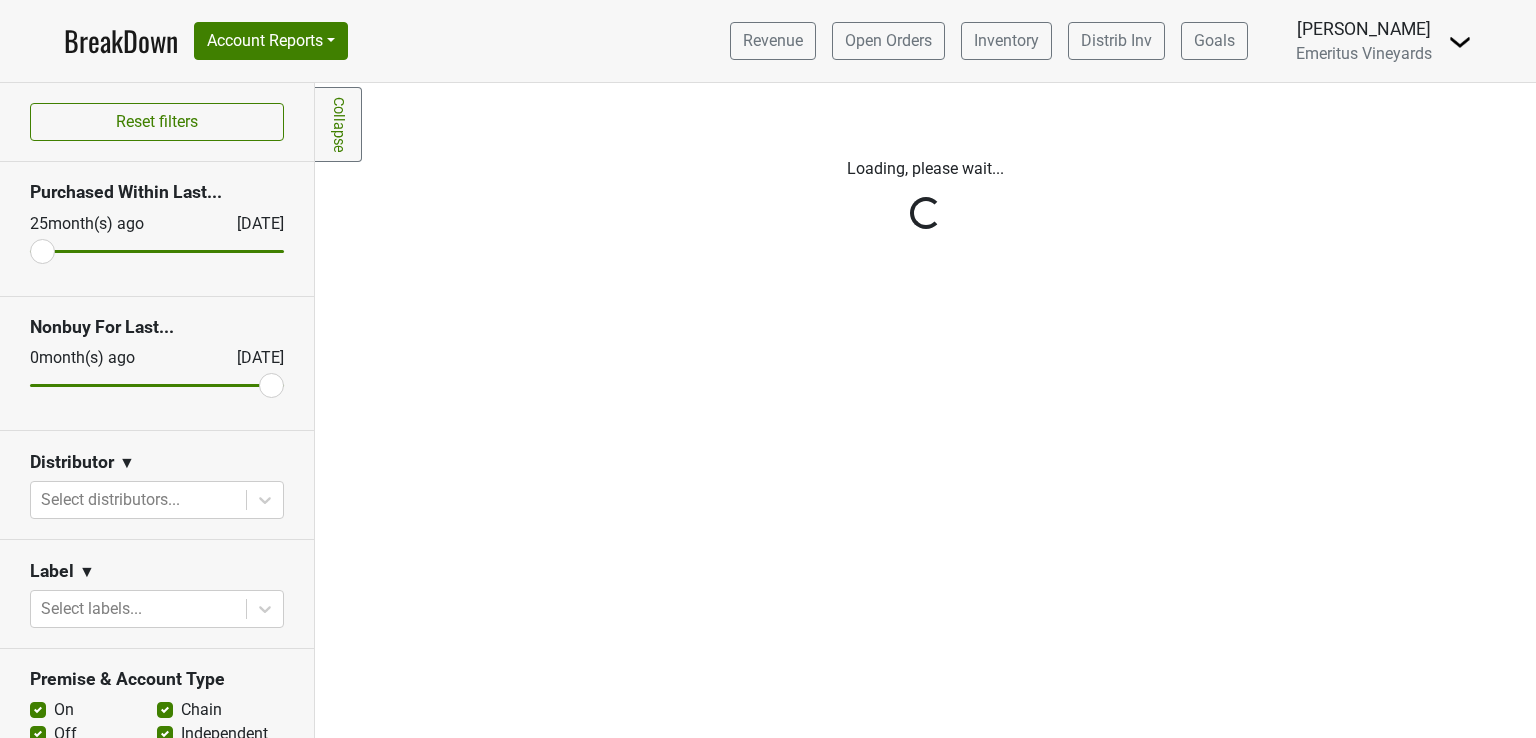 scroll, scrollTop: 0, scrollLeft: 0, axis: both 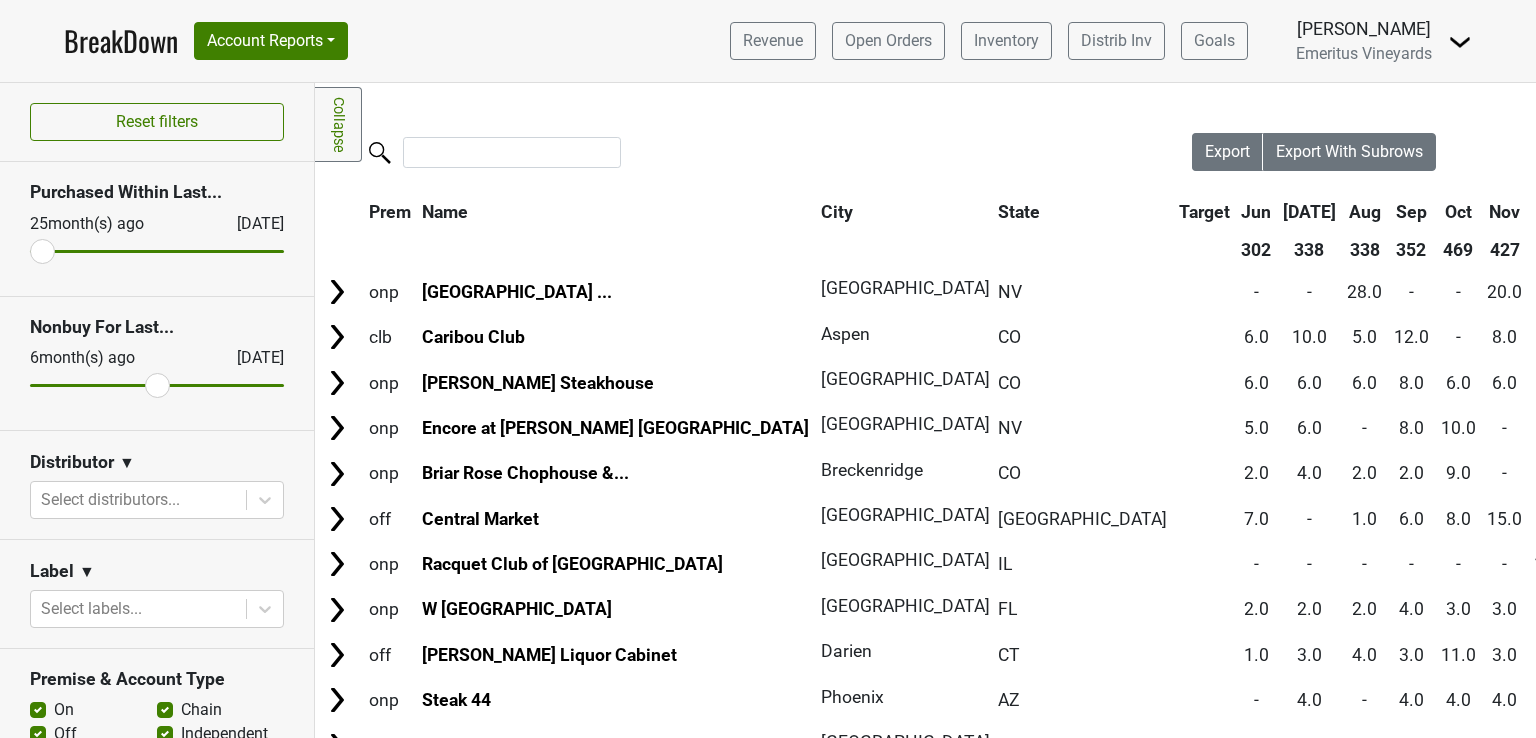 drag, startPoint x: 250, startPoint y: 385, endPoint x: 156, endPoint y: 387, distance: 94.02127 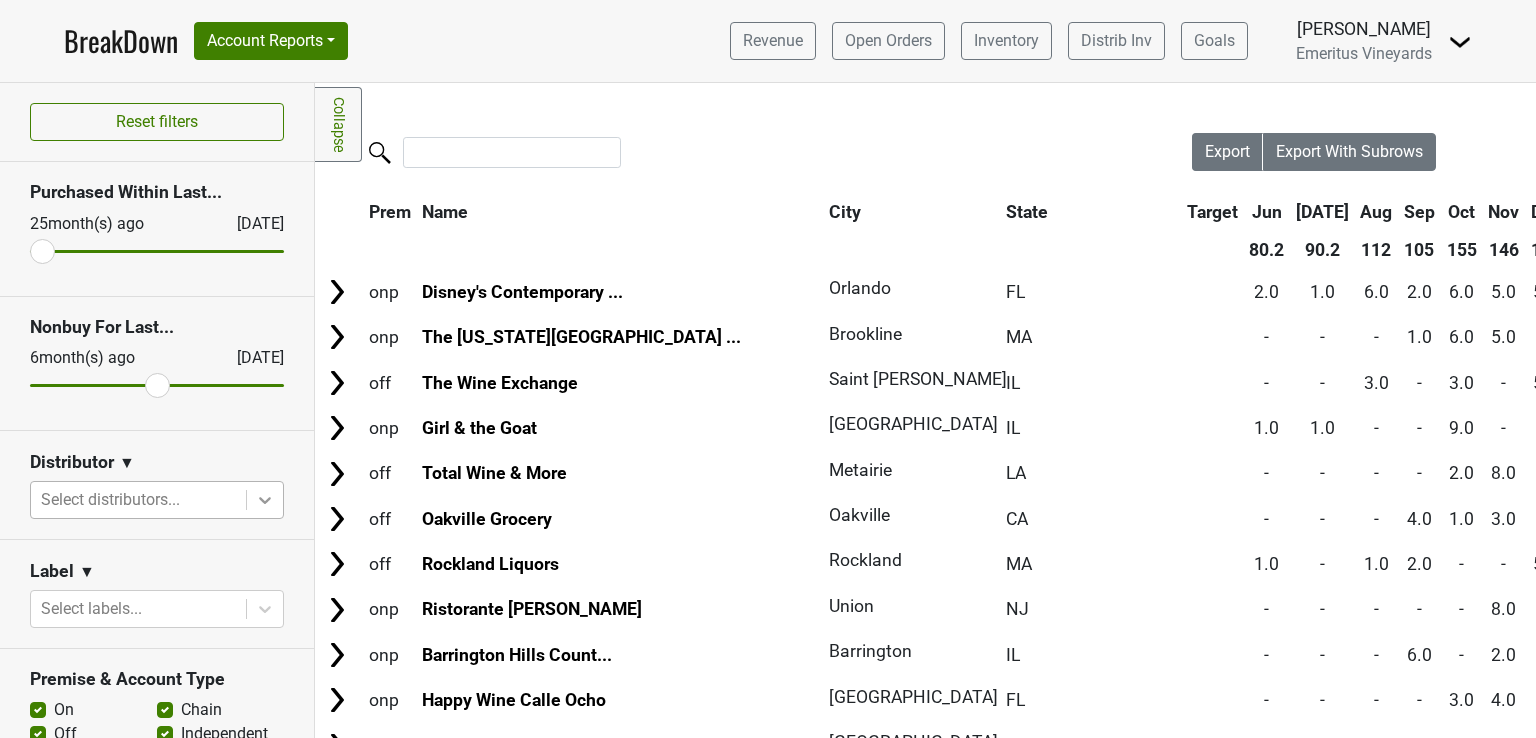 click 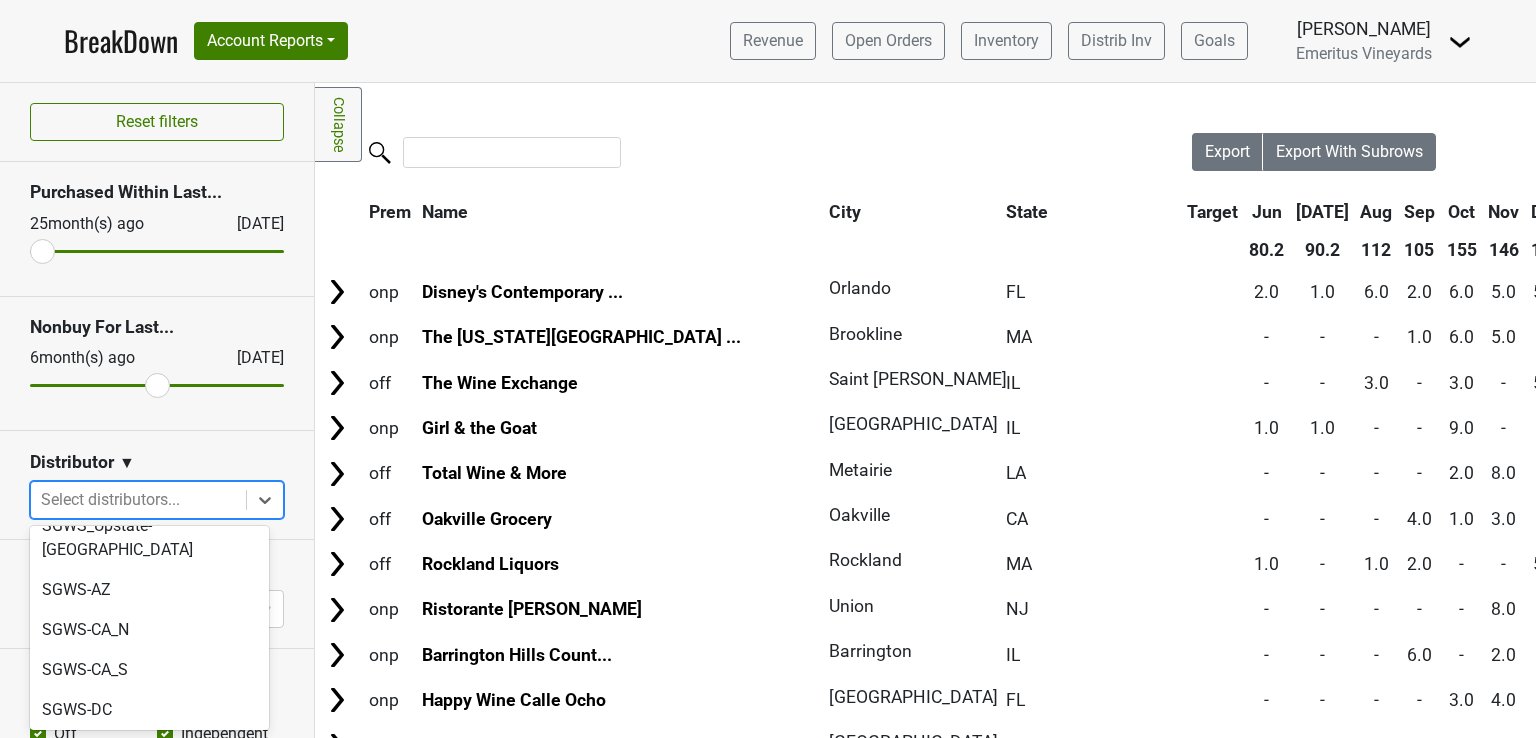 scroll, scrollTop: 514, scrollLeft: 0, axis: vertical 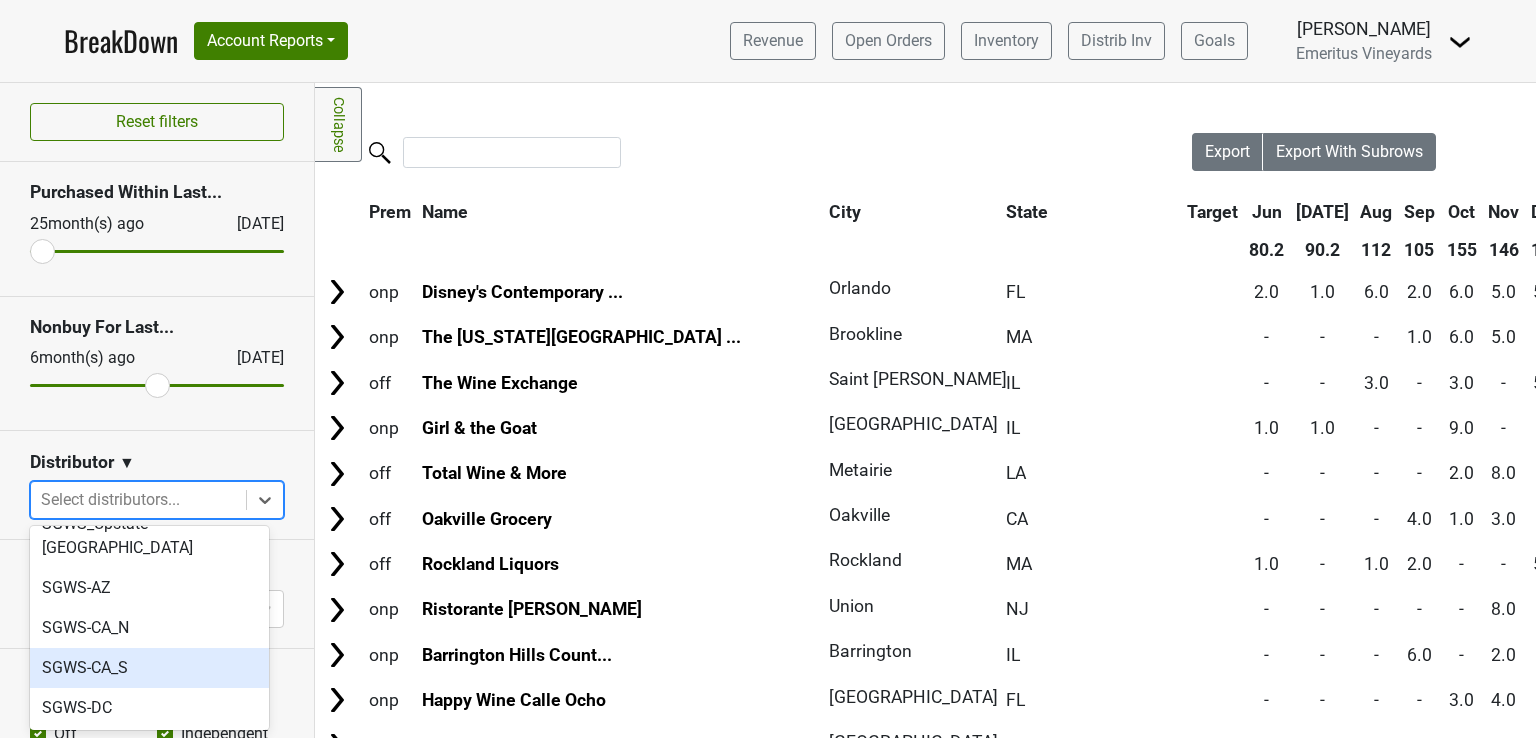 click on "SGWS-CA_S" at bounding box center (149, 668) 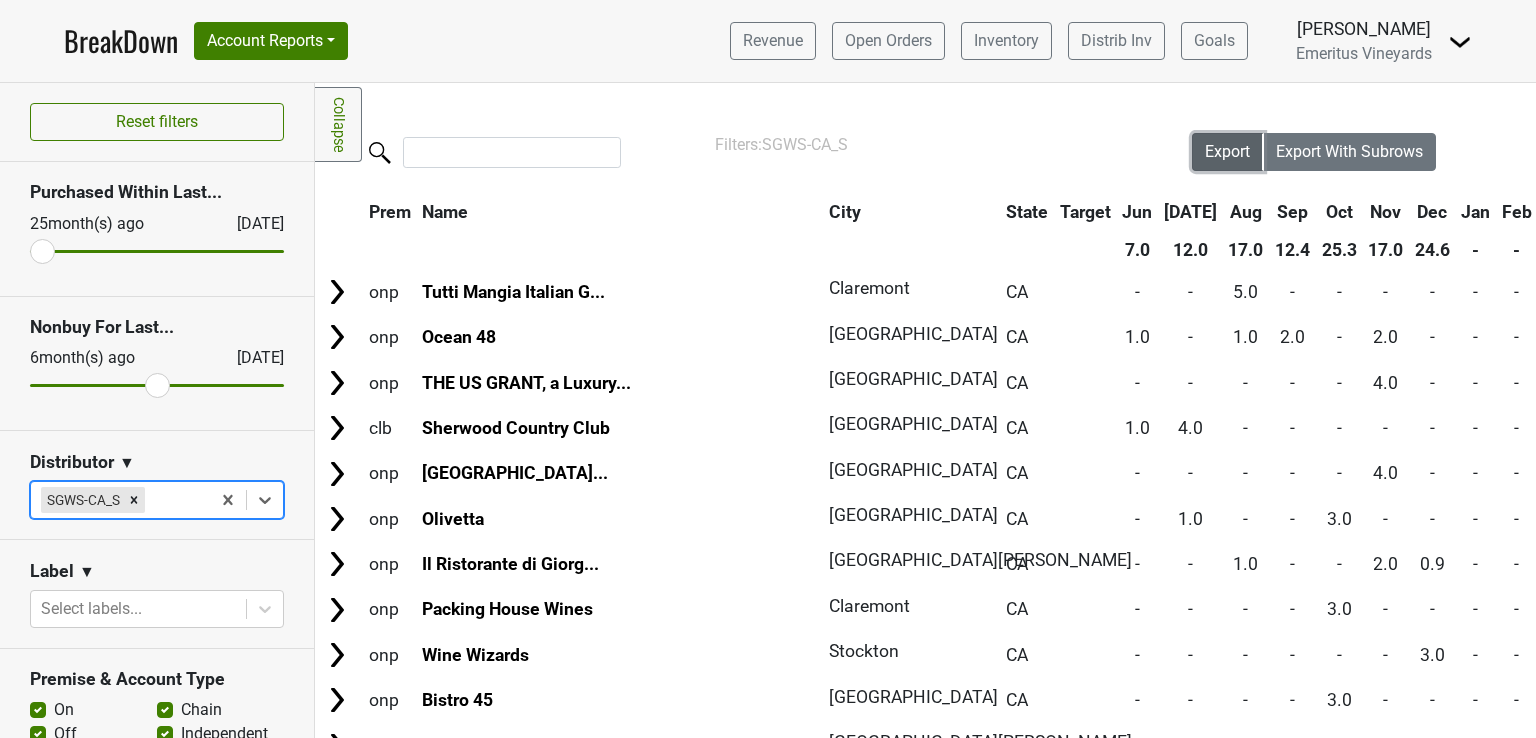 click on "Export" at bounding box center [1227, 151] 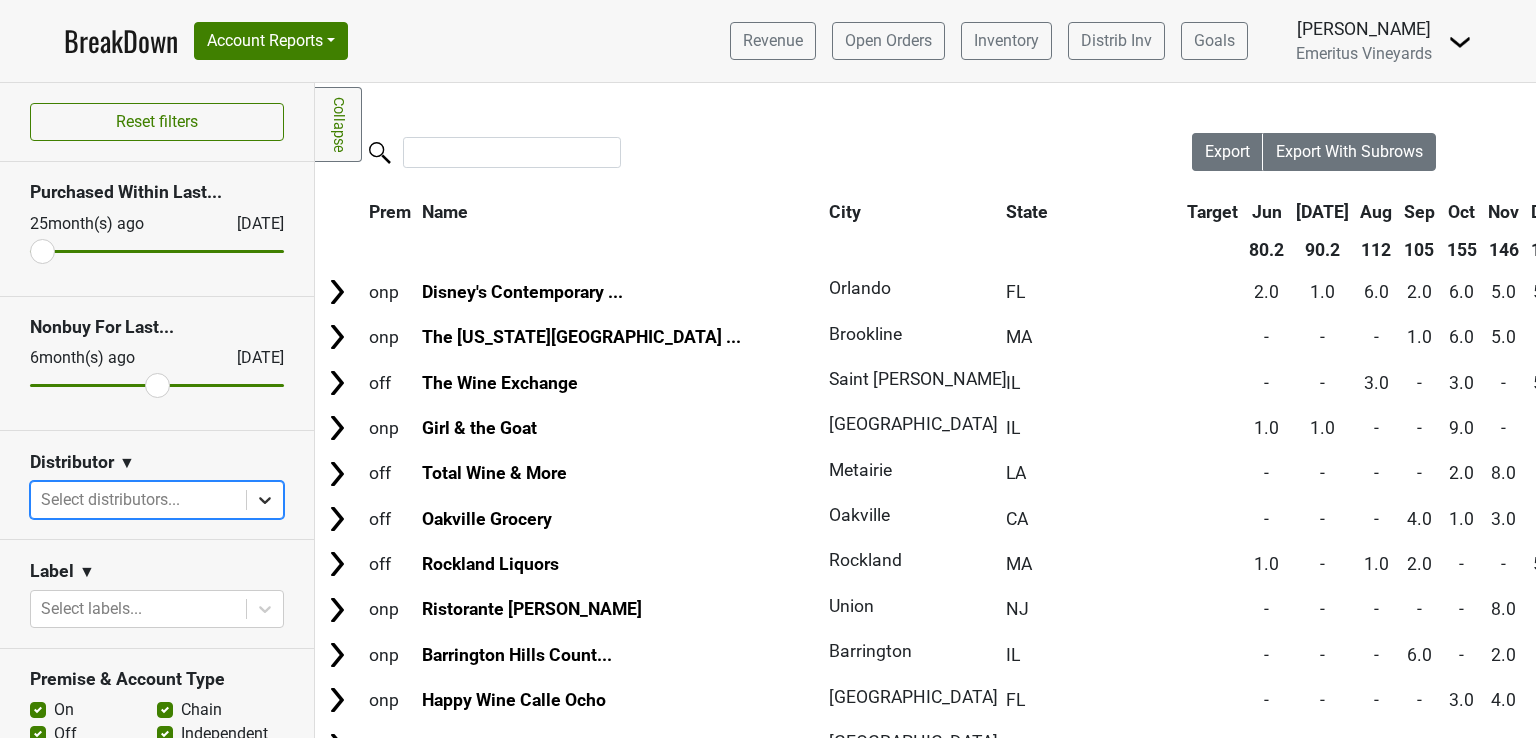 click 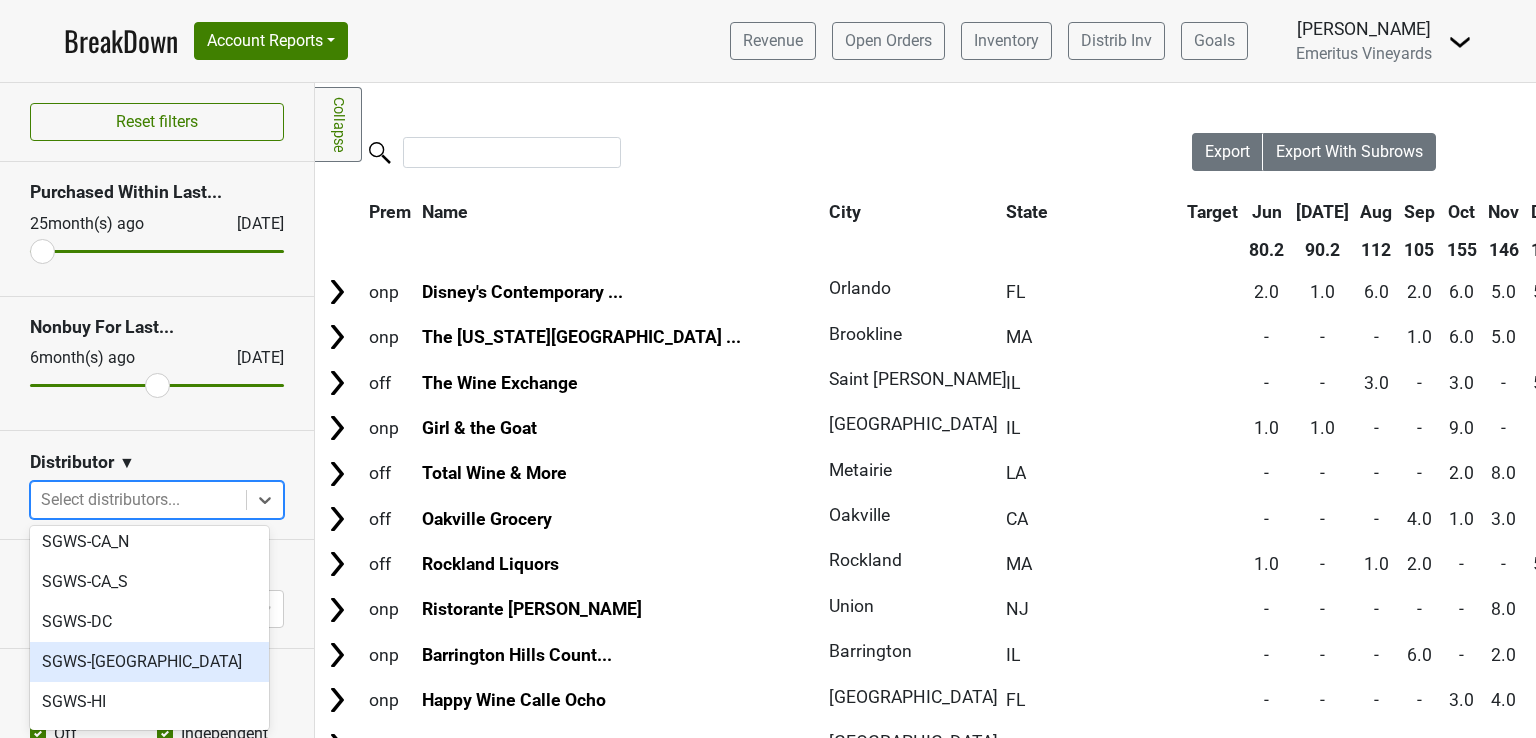 scroll, scrollTop: 500, scrollLeft: 0, axis: vertical 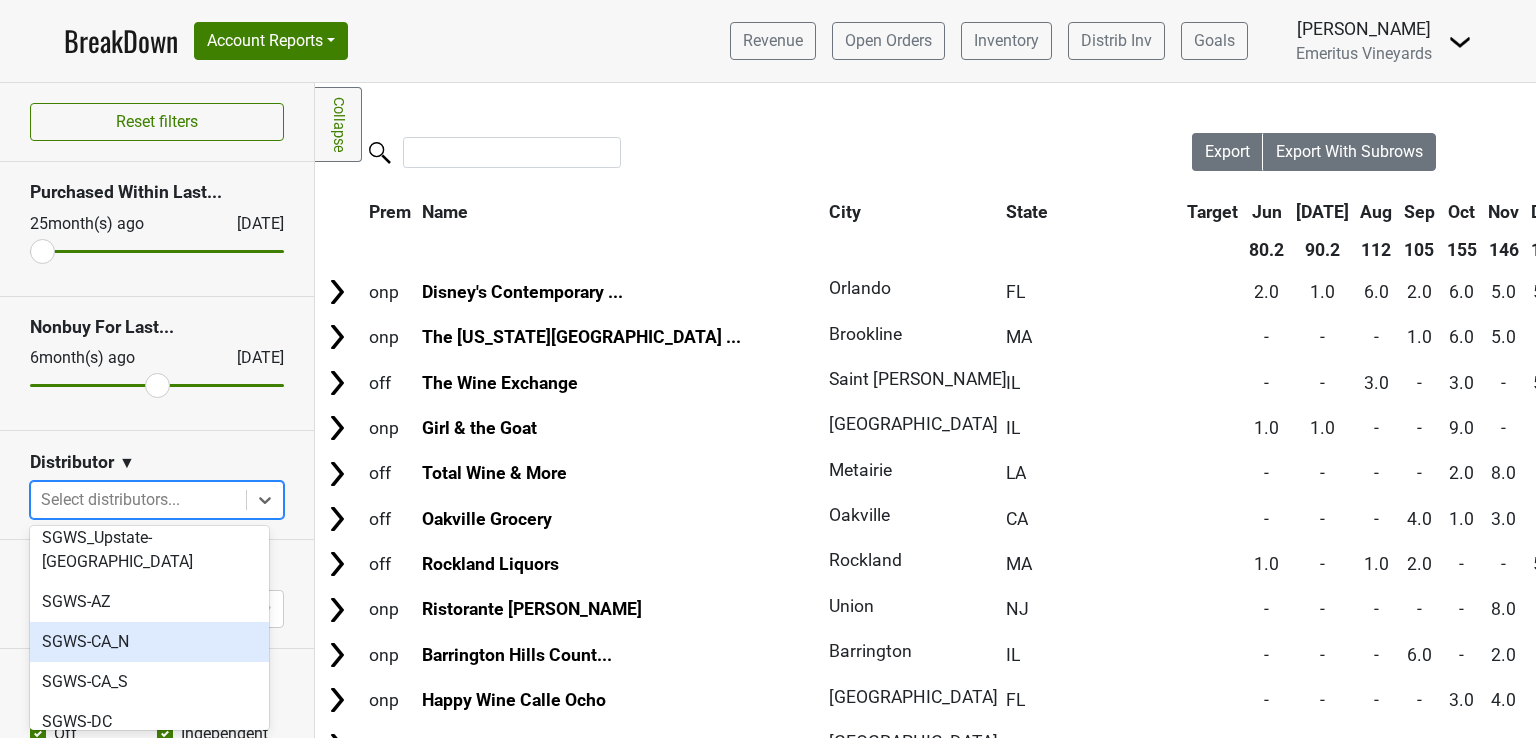 click on "SGWS-CA_N" at bounding box center [149, 642] 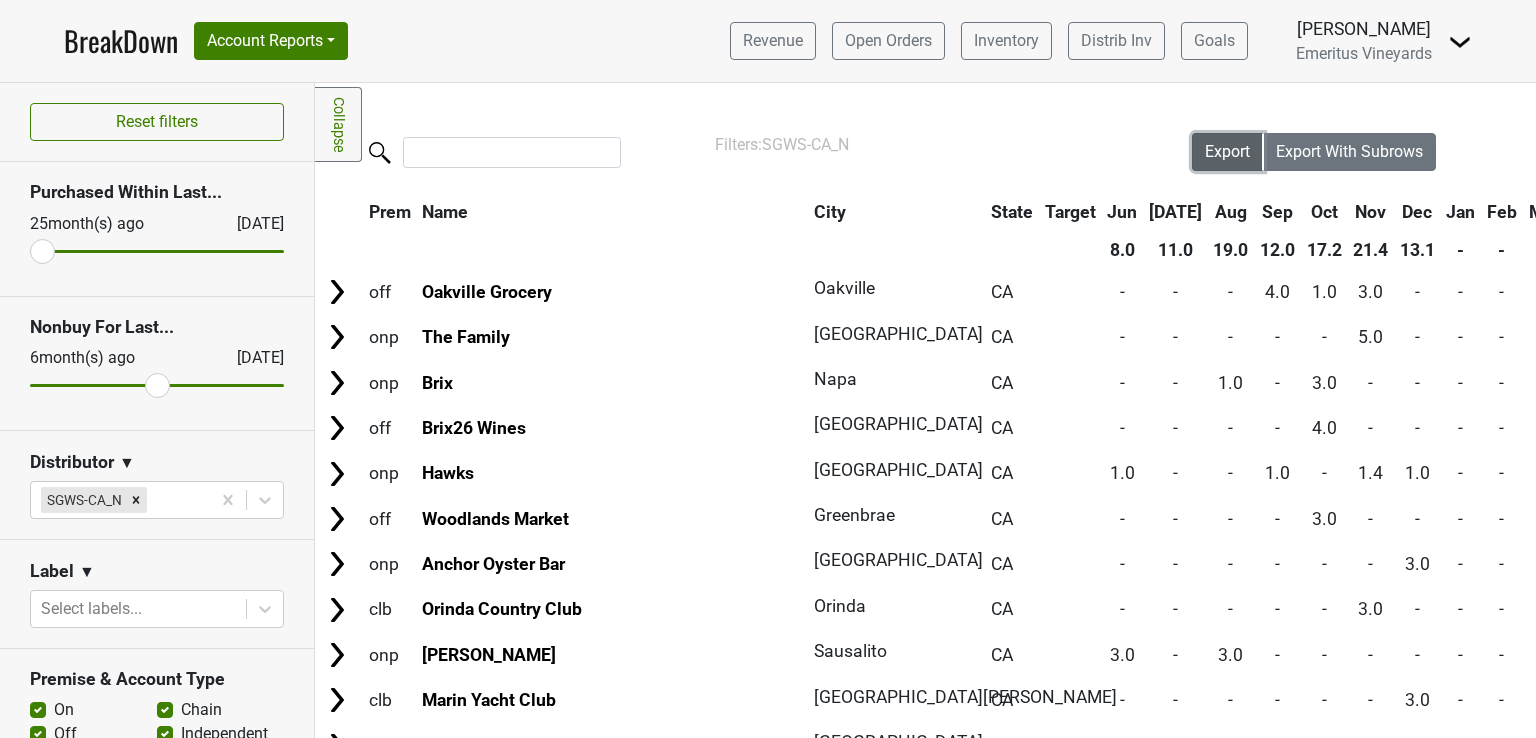 click on "Export" at bounding box center (1227, 151) 